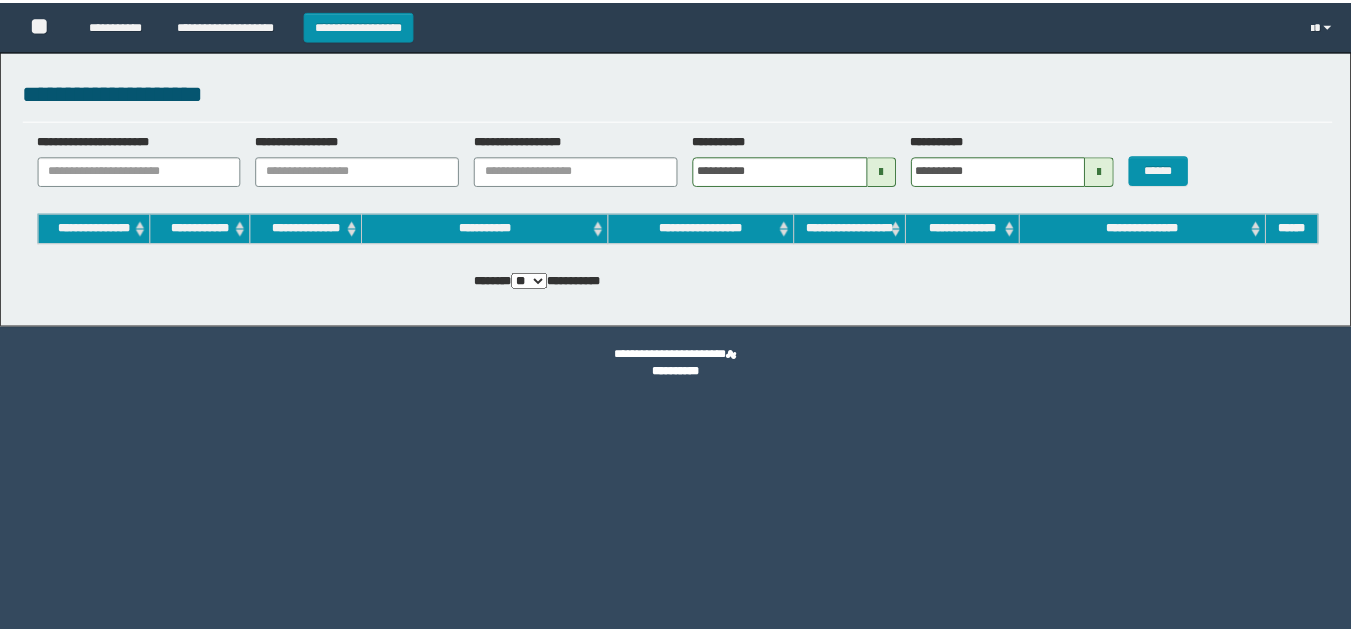 scroll, scrollTop: 0, scrollLeft: 0, axis: both 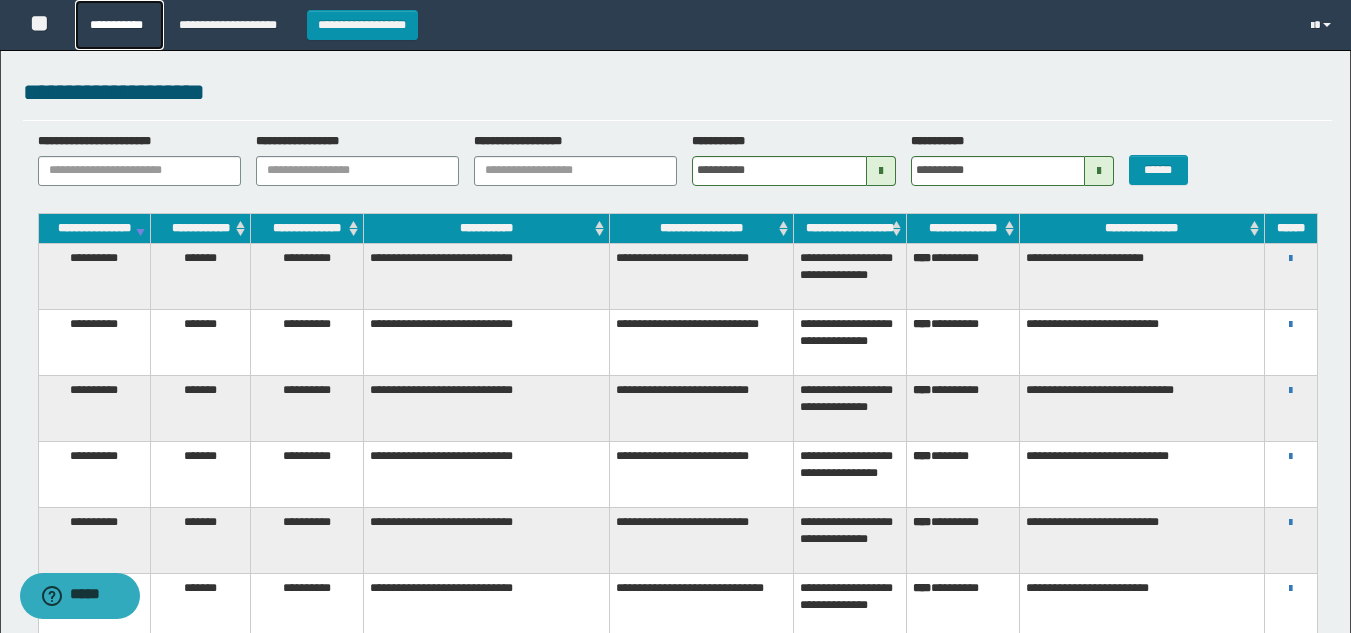 click on "**********" at bounding box center [119, 25] 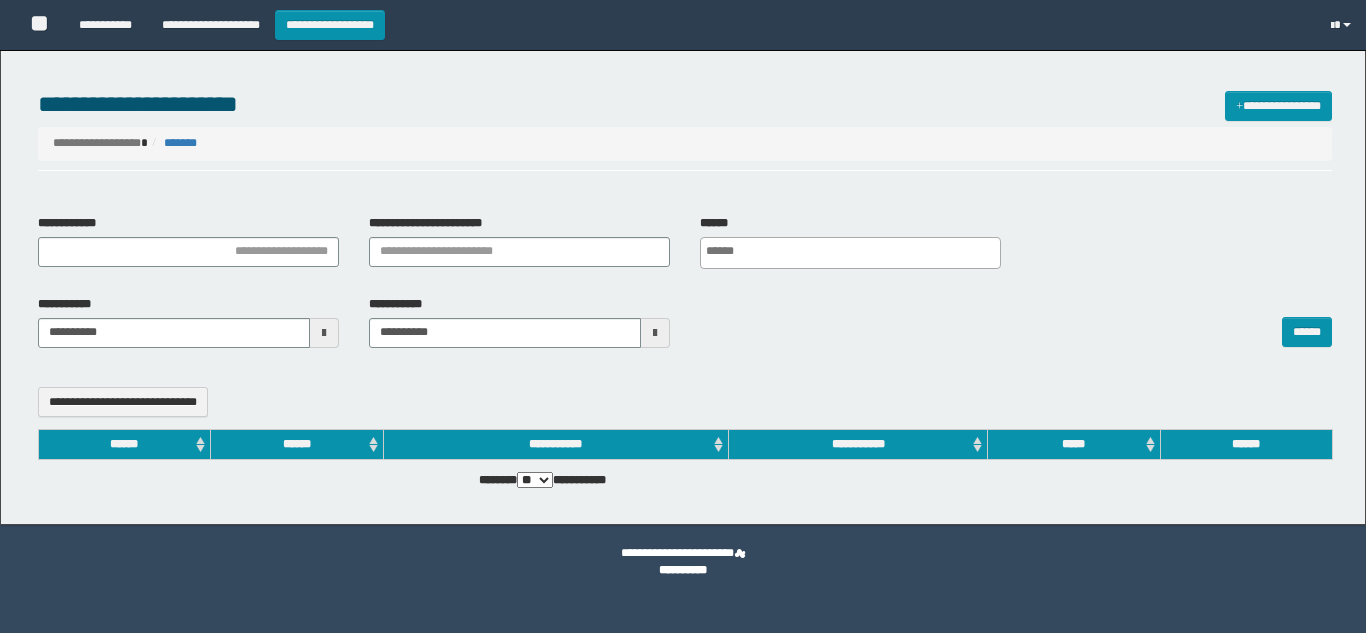 select 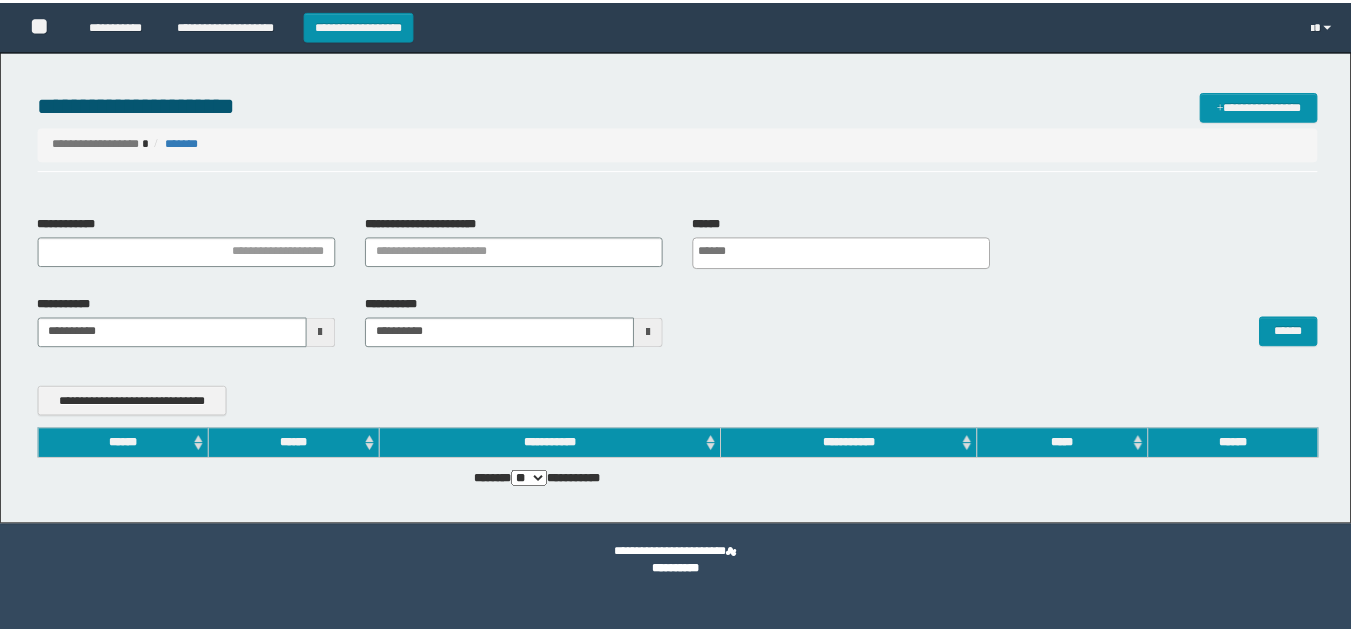 scroll, scrollTop: 0, scrollLeft: 0, axis: both 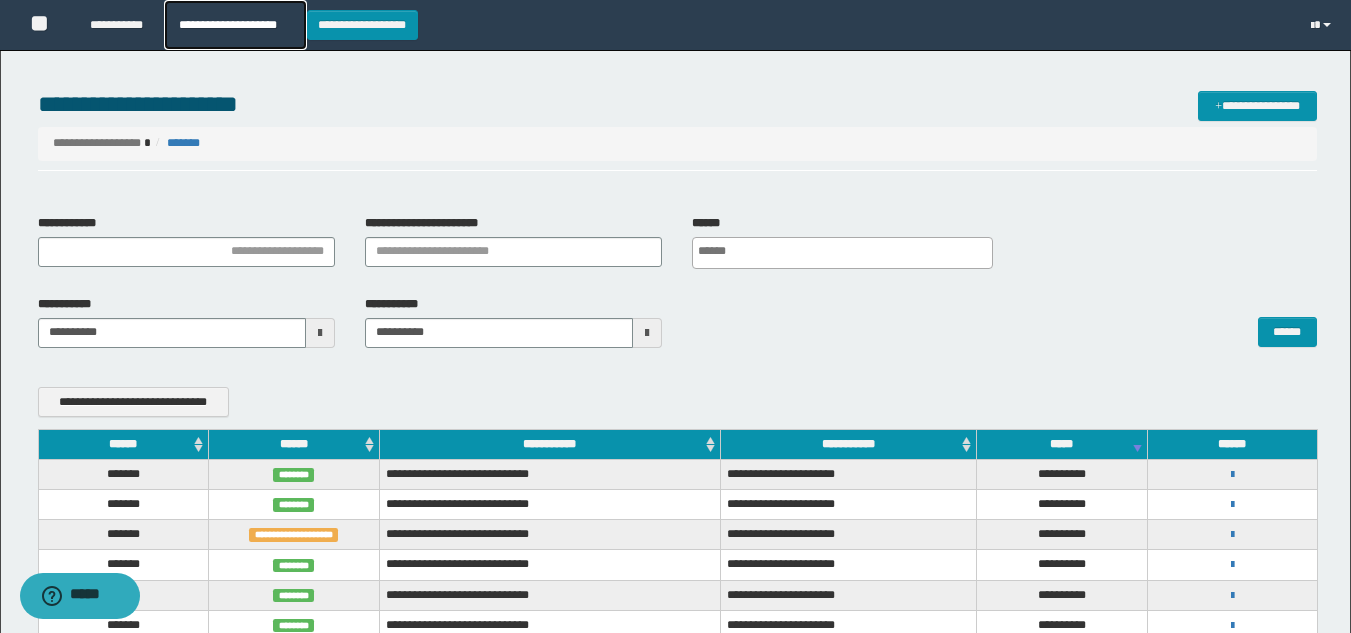 click on "**********" at bounding box center [235, 25] 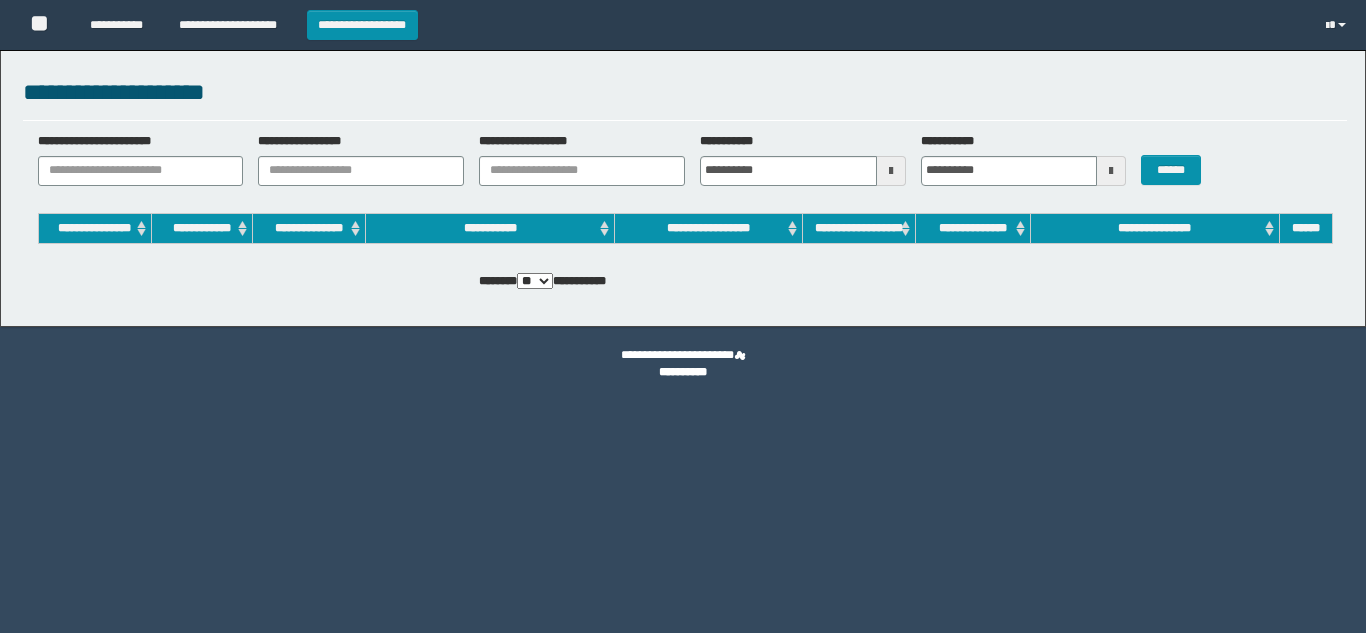 scroll, scrollTop: 0, scrollLeft: 0, axis: both 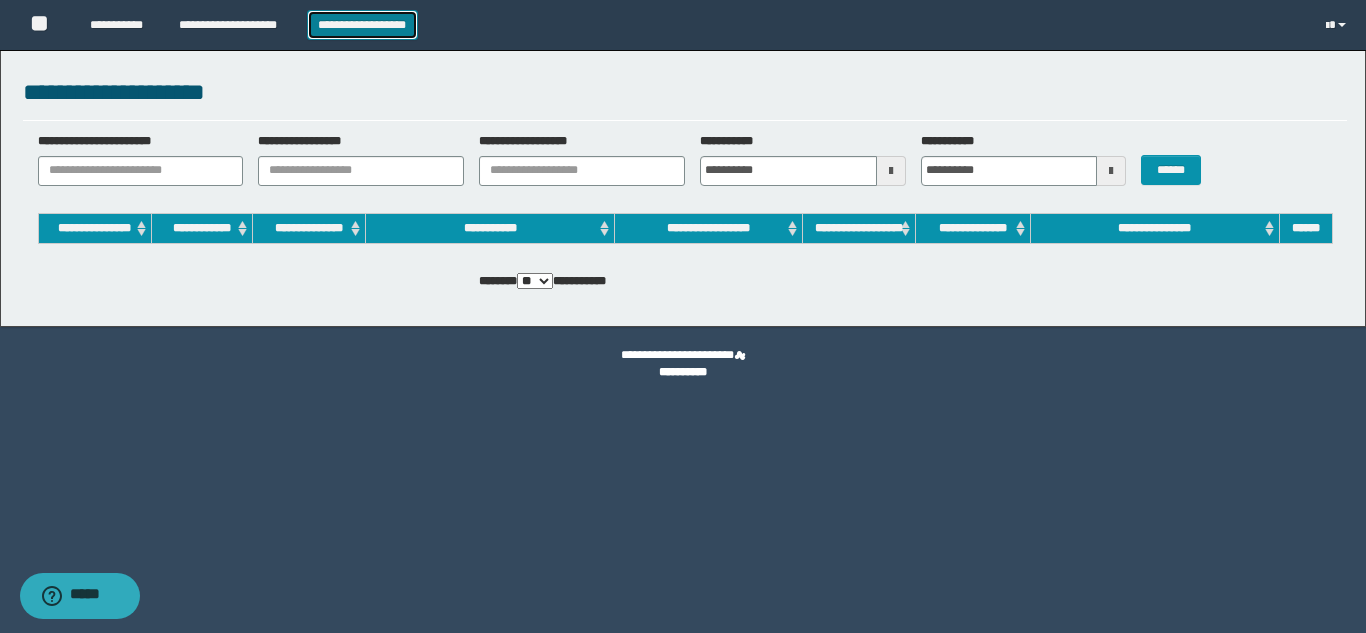 click on "**********" at bounding box center (362, 25) 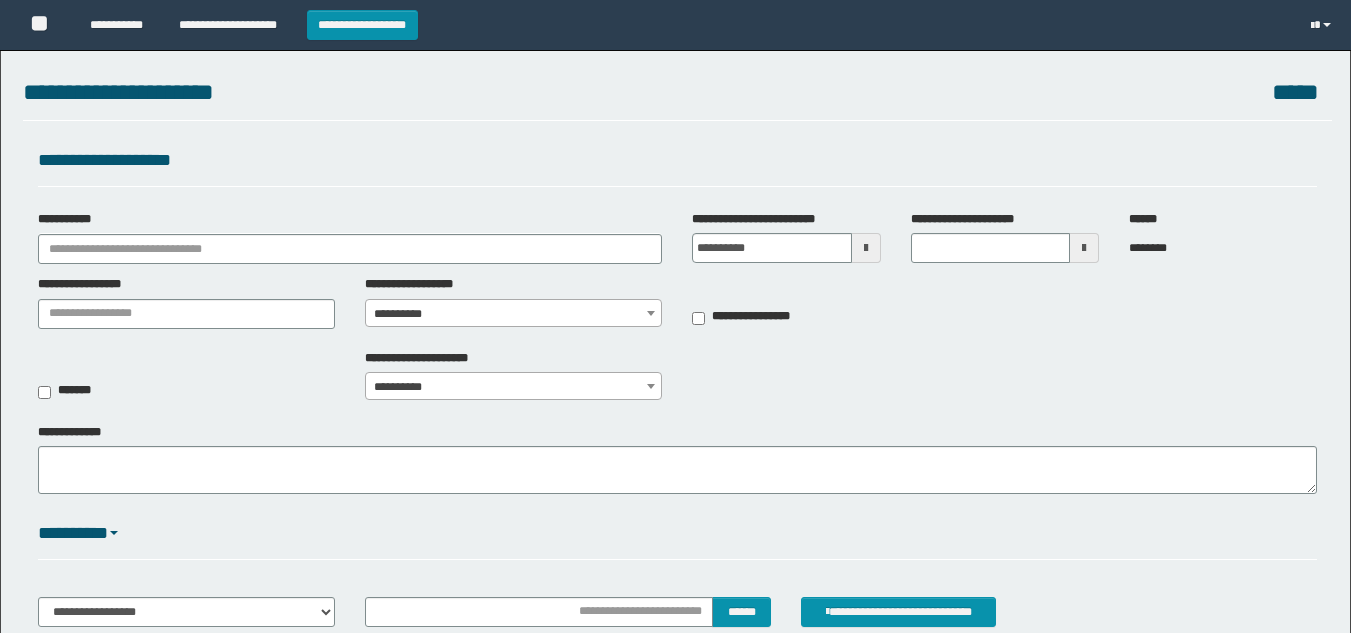 scroll, scrollTop: 0, scrollLeft: 0, axis: both 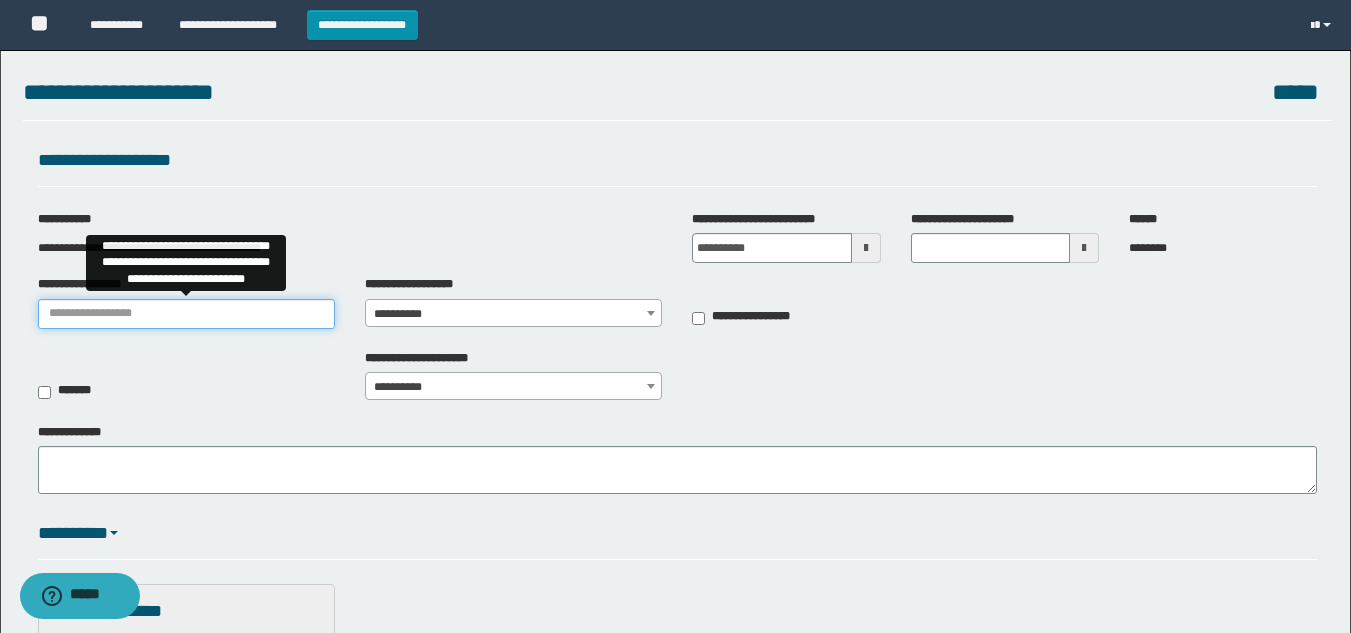 click on "**********" at bounding box center (186, 314) 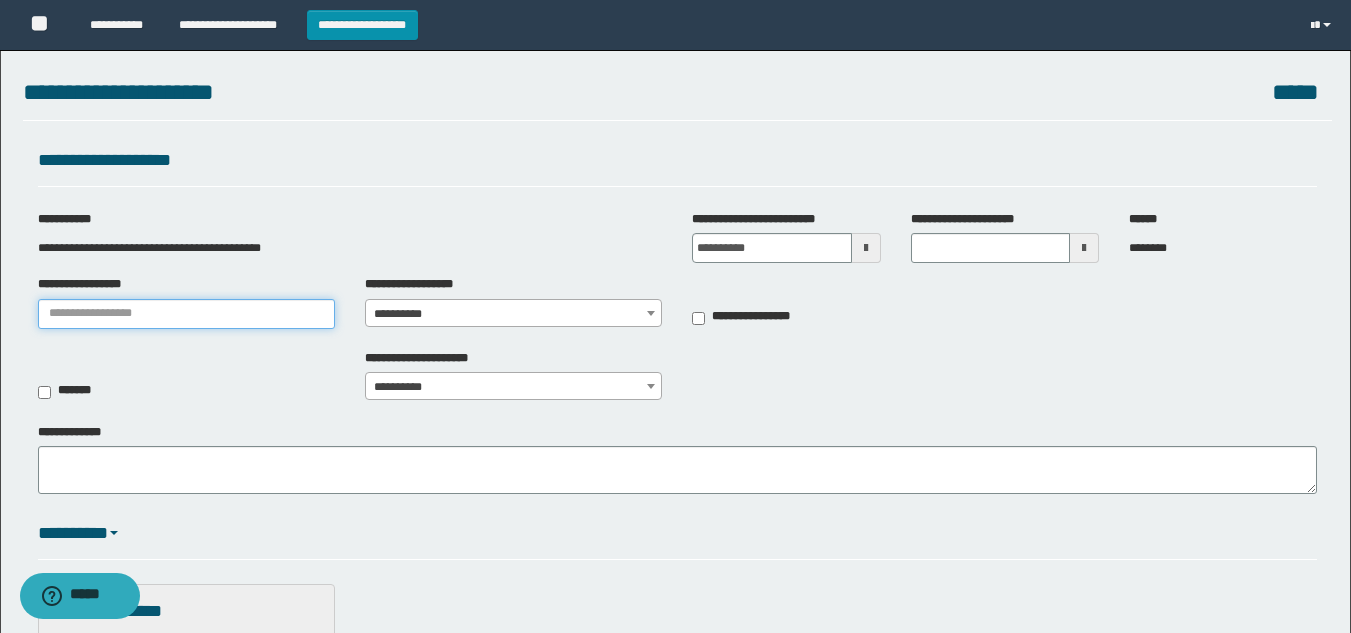 type on "**********" 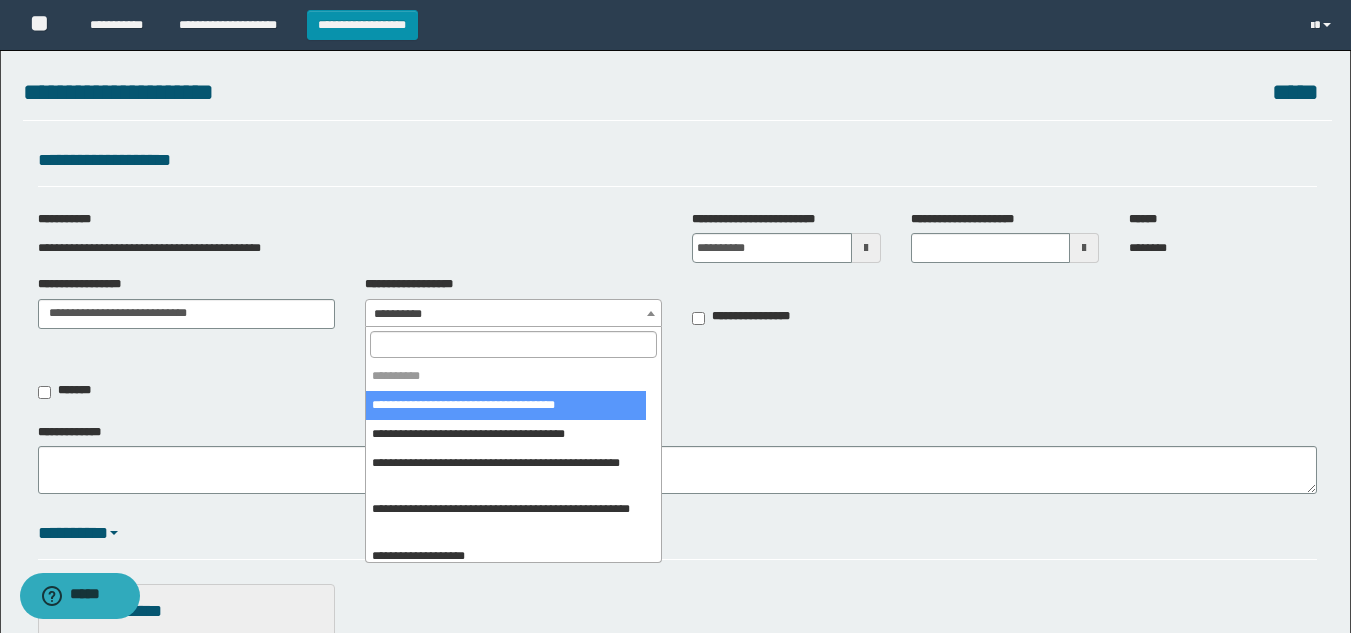 click on "**********" at bounding box center [513, 314] 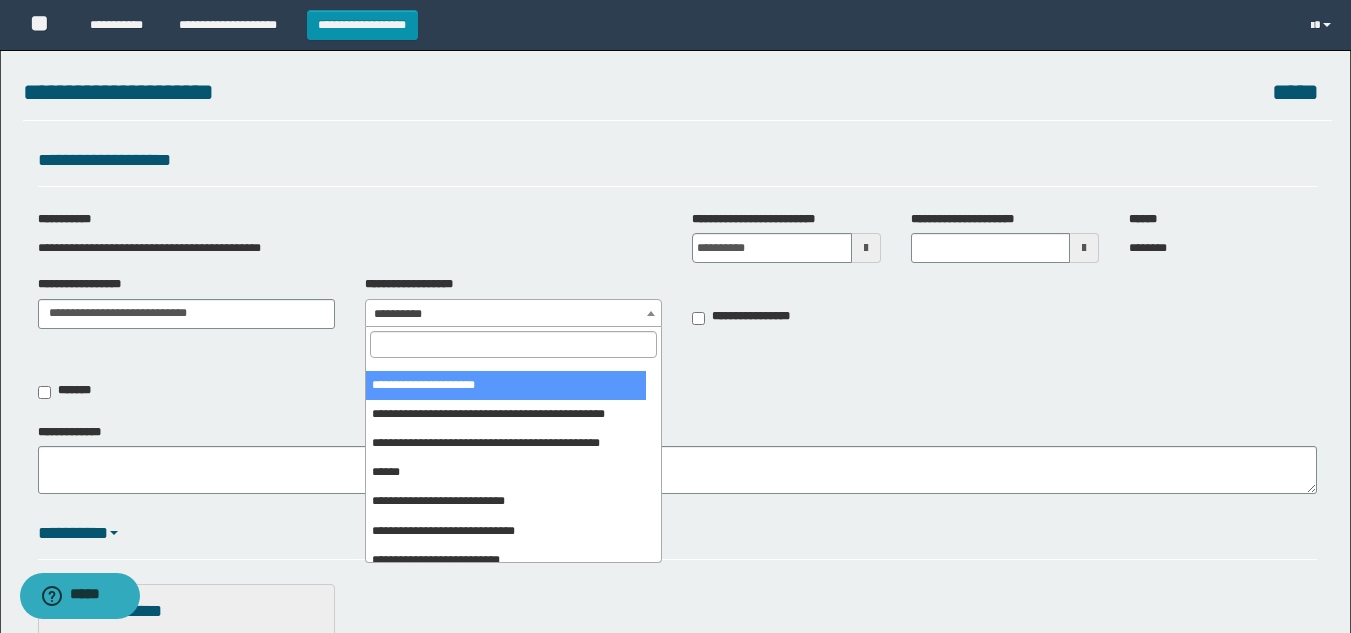 scroll, scrollTop: 400, scrollLeft: 0, axis: vertical 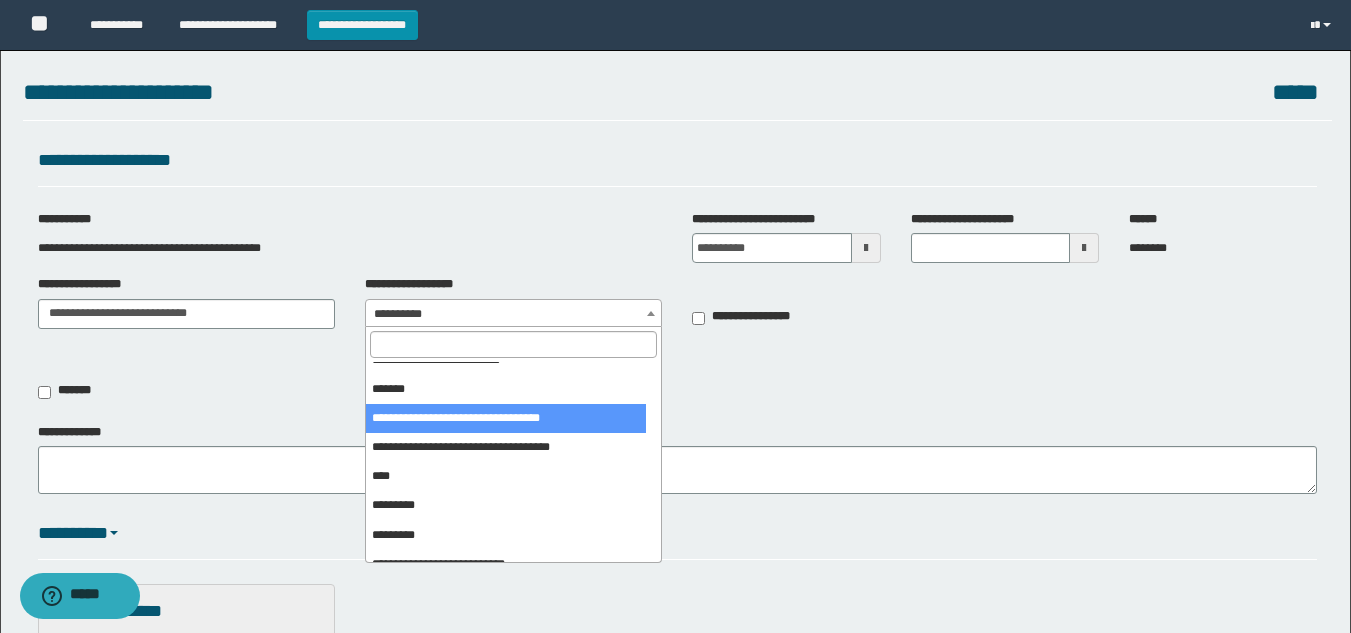 drag, startPoint x: 519, startPoint y: 430, endPoint x: 550, endPoint y: 406, distance: 39.20459 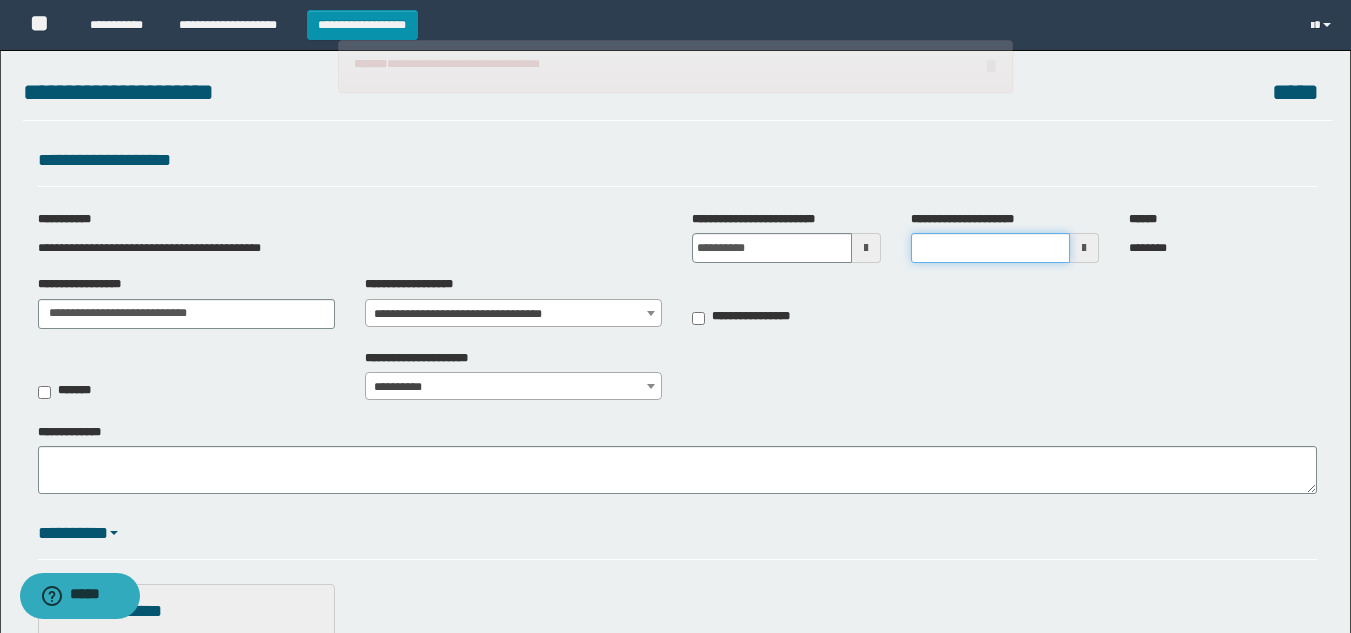 click on "**********" at bounding box center (990, 248) 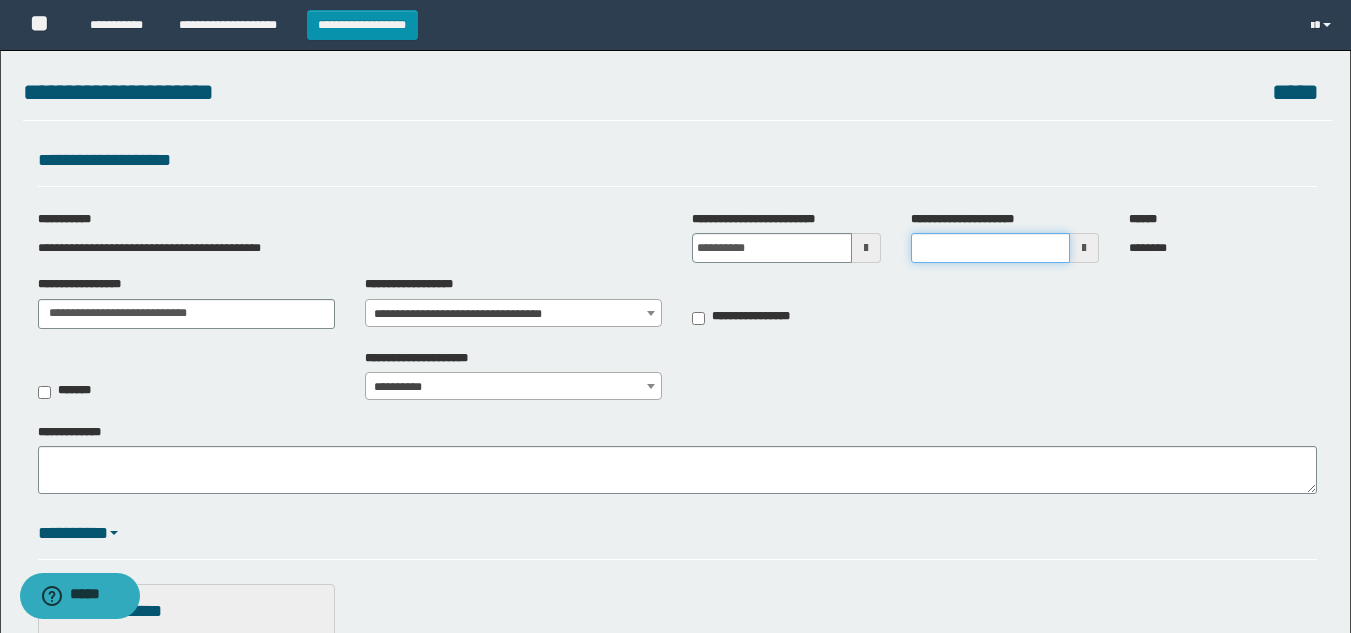 type on "*******" 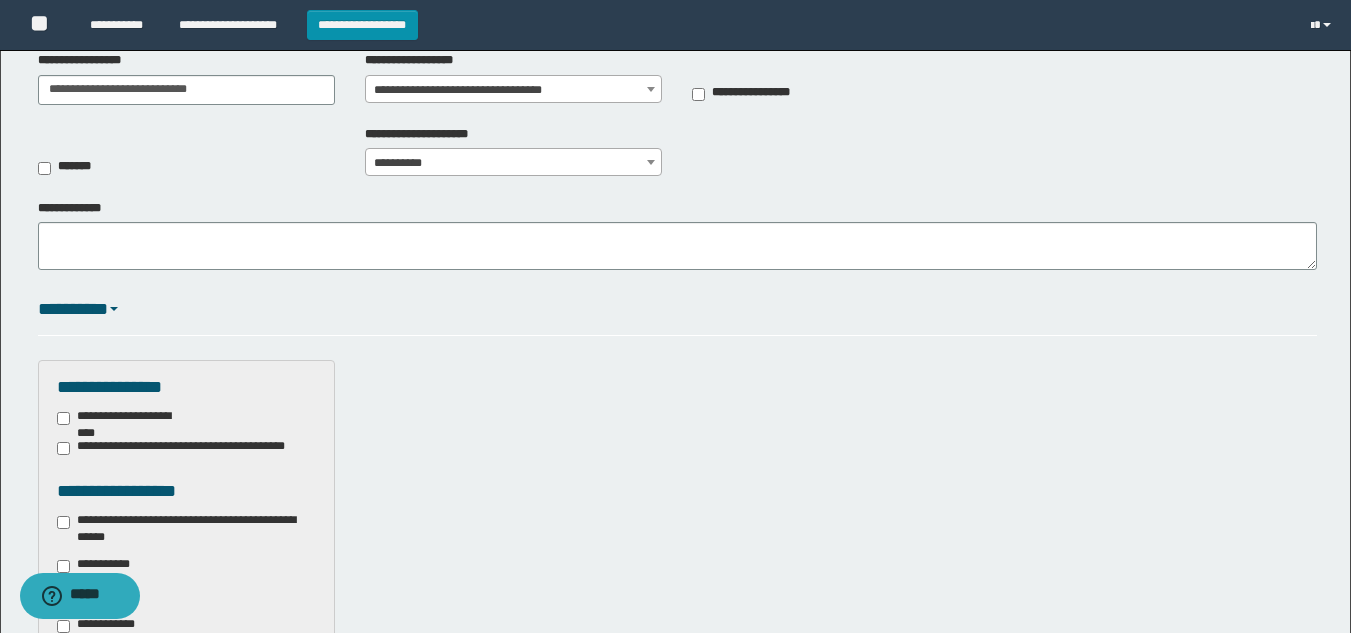 scroll, scrollTop: 400, scrollLeft: 0, axis: vertical 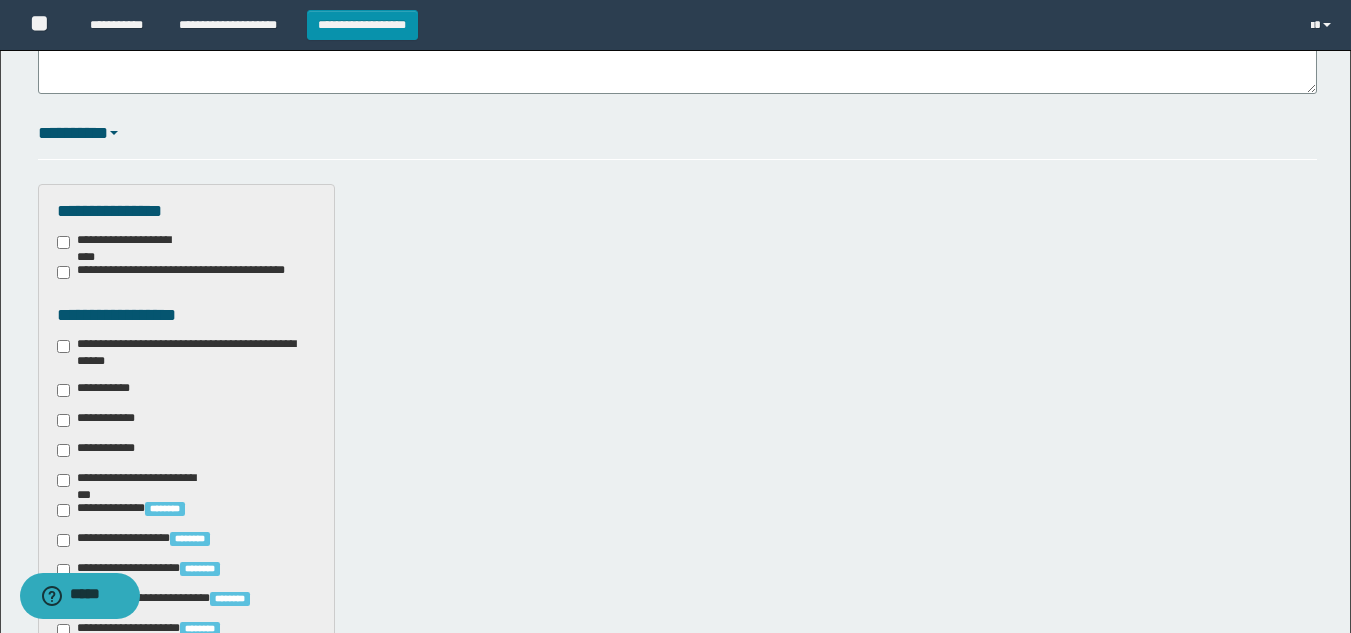 click on "**********" at bounding box center (186, 353) 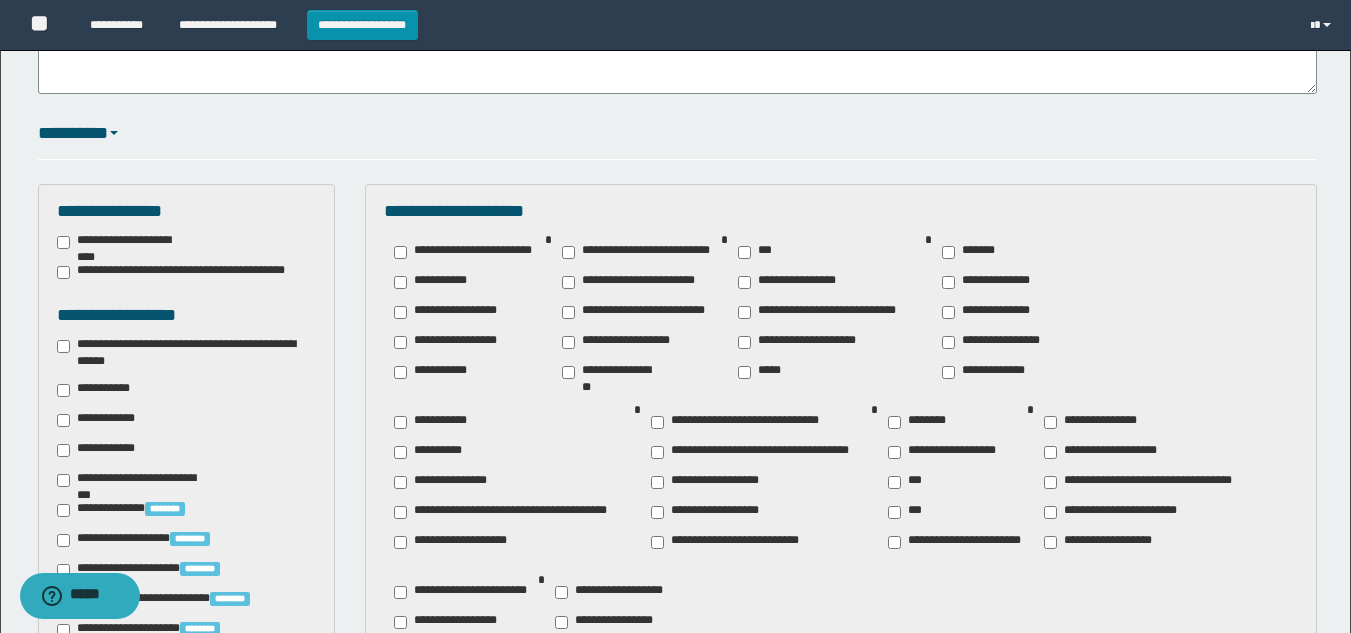 click on "**********" at bounding box center [436, 422] 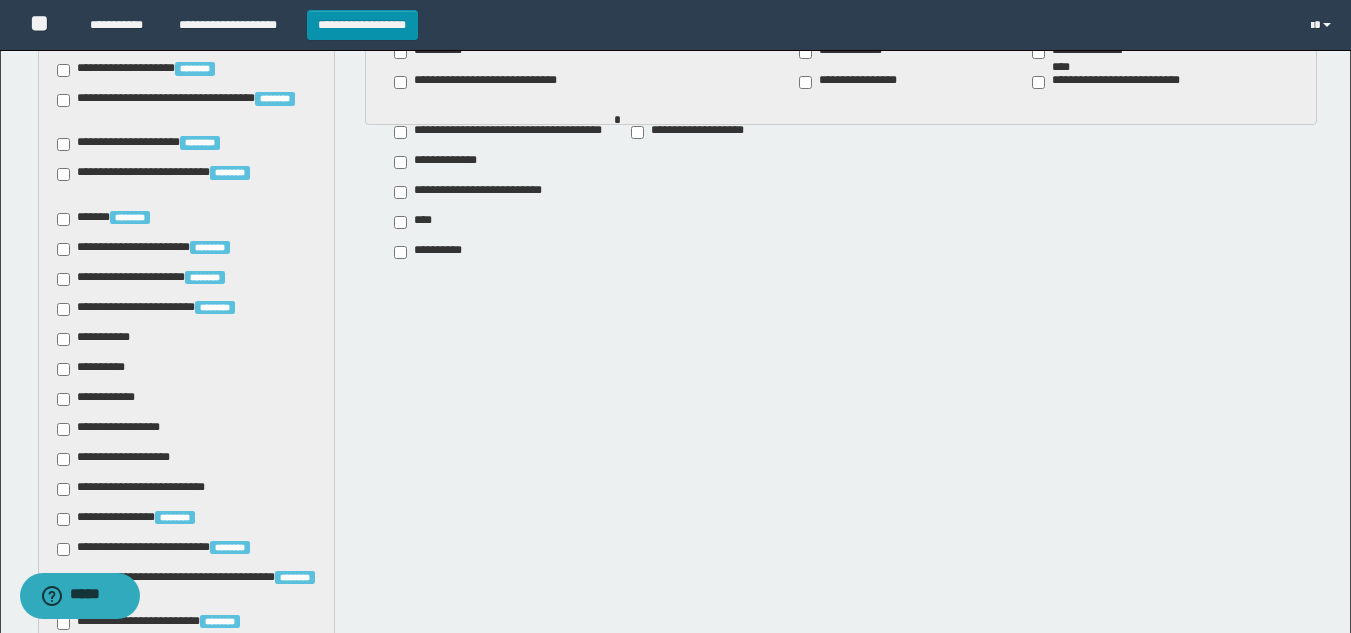 scroll, scrollTop: 1572, scrollLeft: 0, axis: vertical 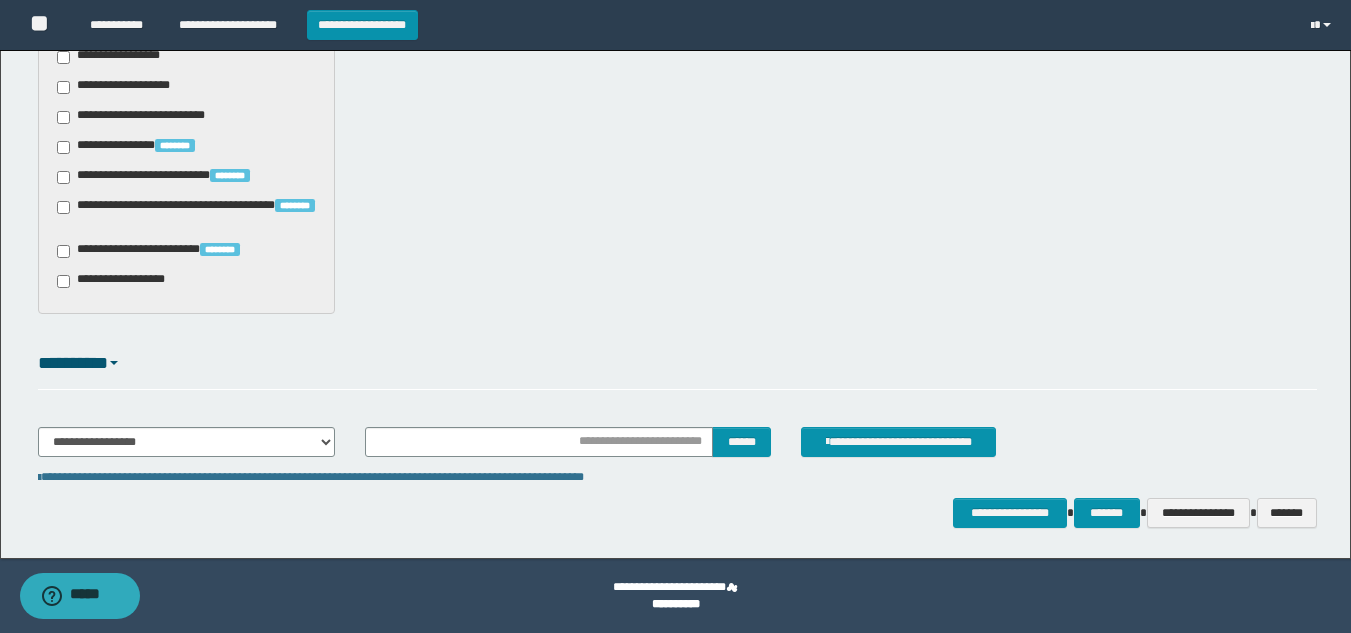 click on "**********" at bounding box center [677, 450] 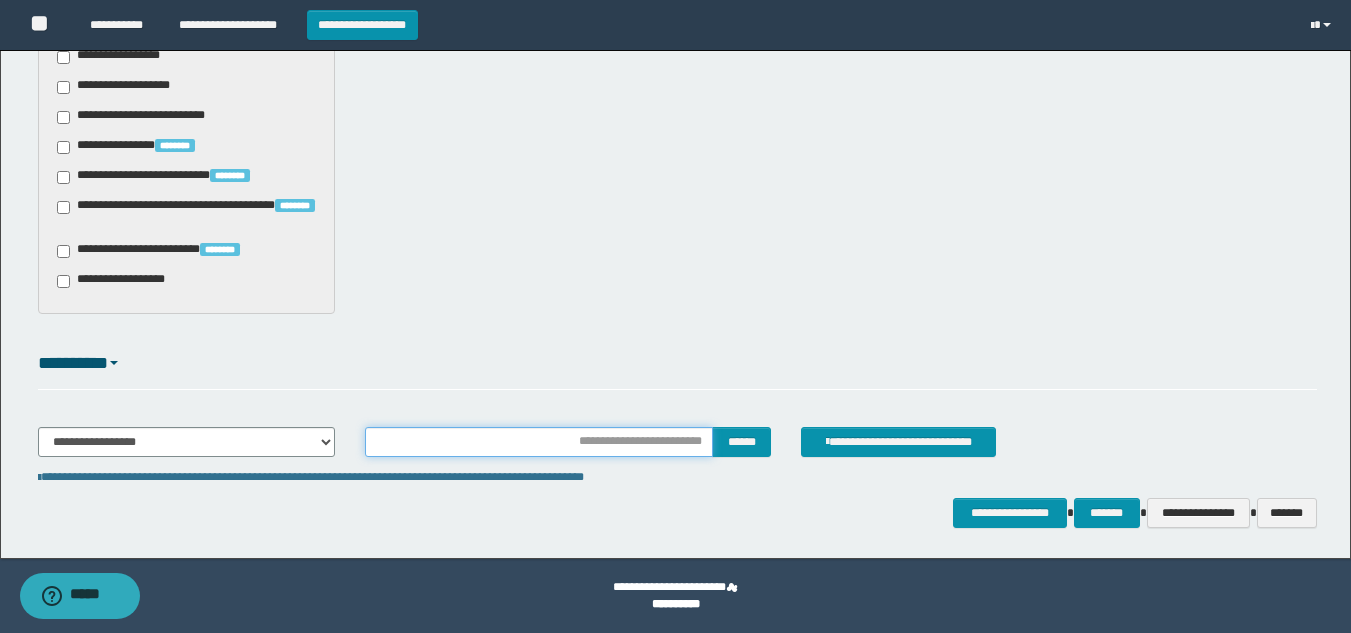 click at bounding box center (539, 442) 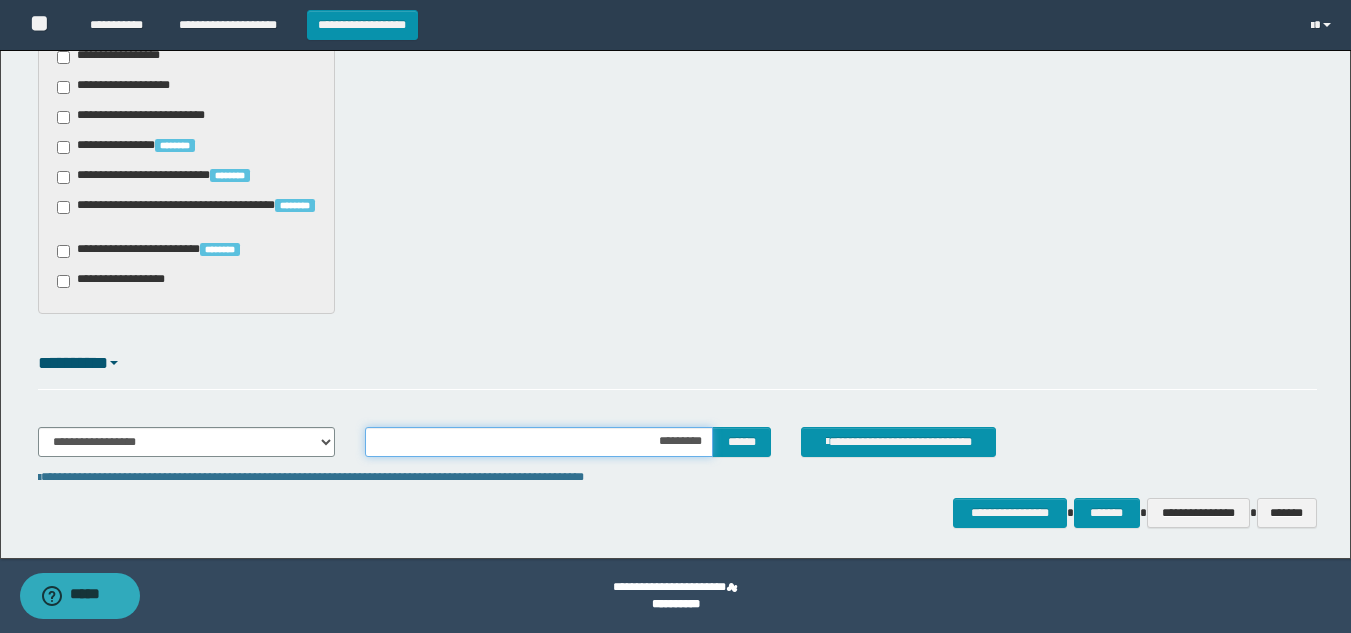 type on "**********" 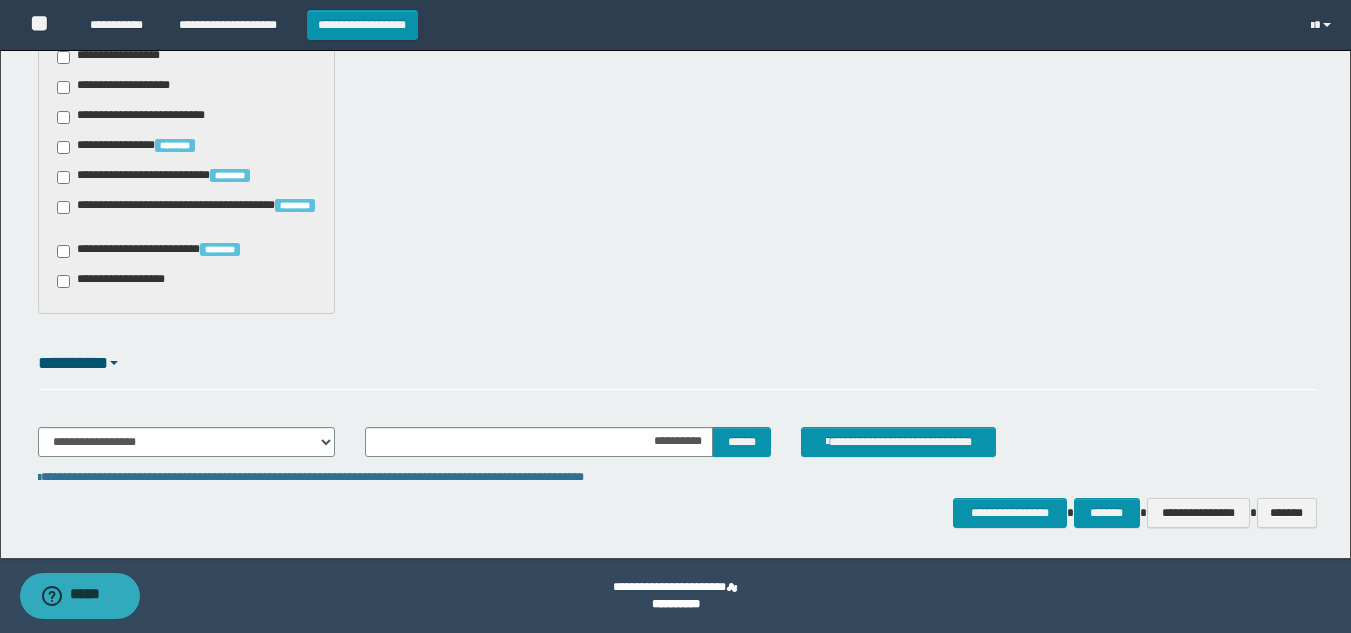 click on "**********" at bounding box center (677, 450) 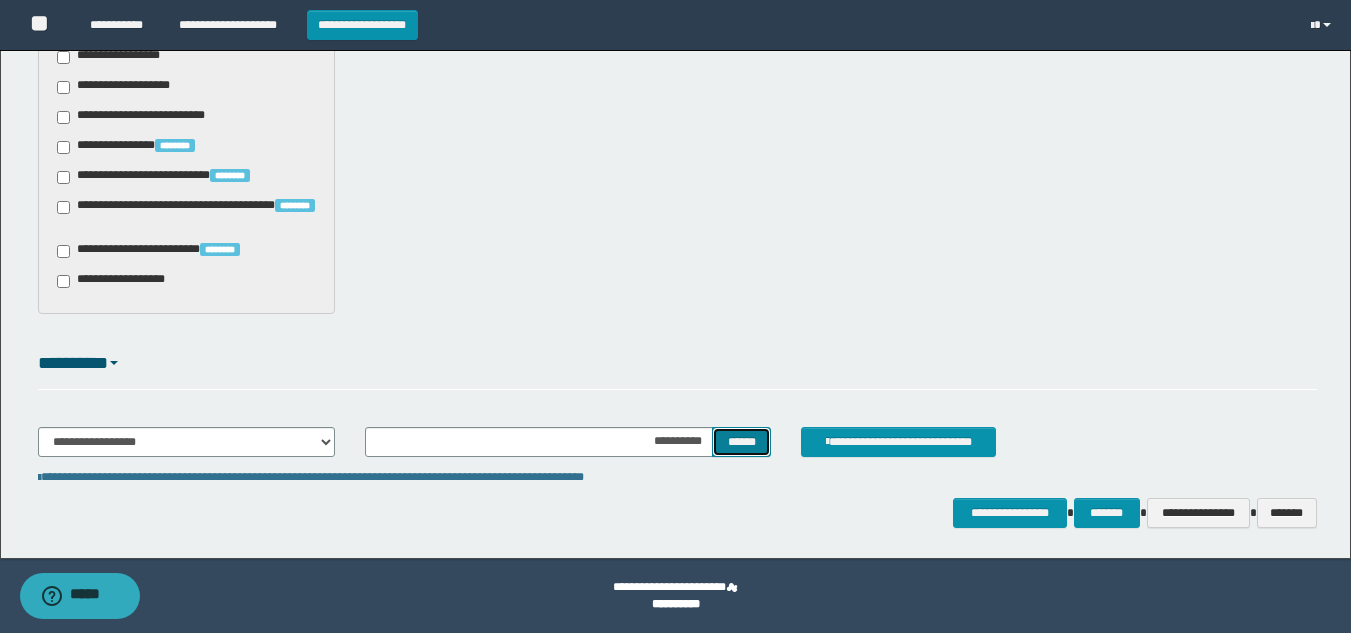 click on "******" at bounding box center [741, 442] 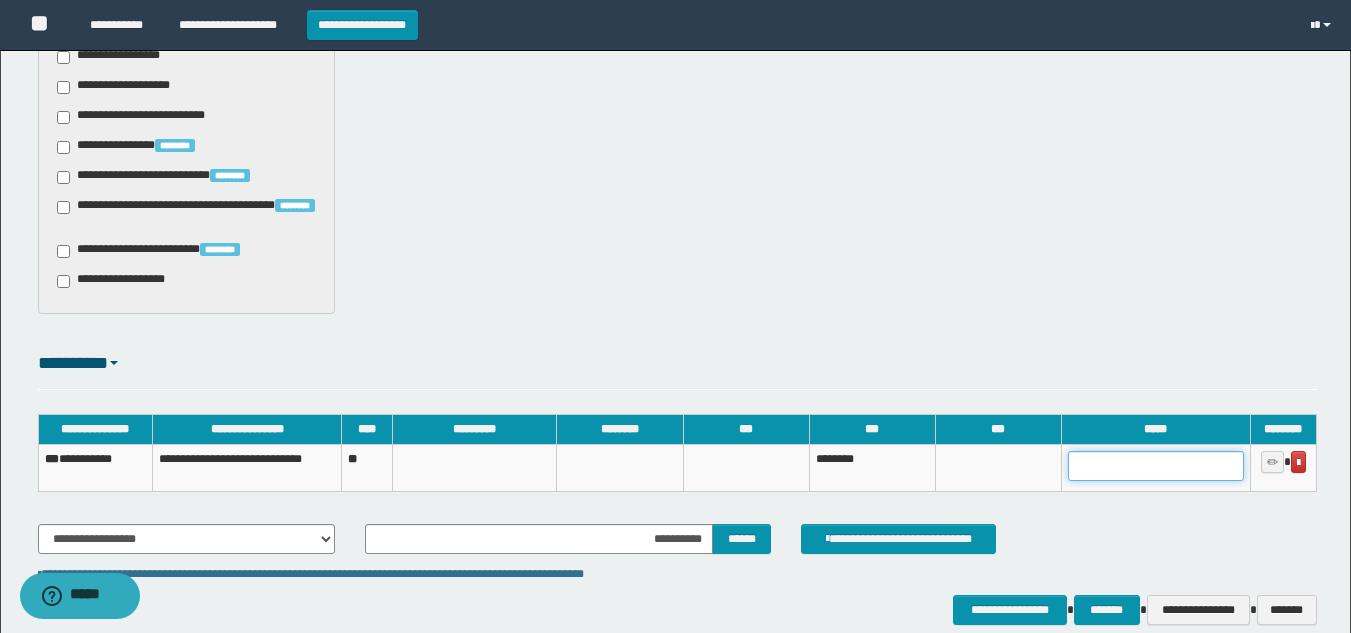 click at bounding box center (1156, 466) 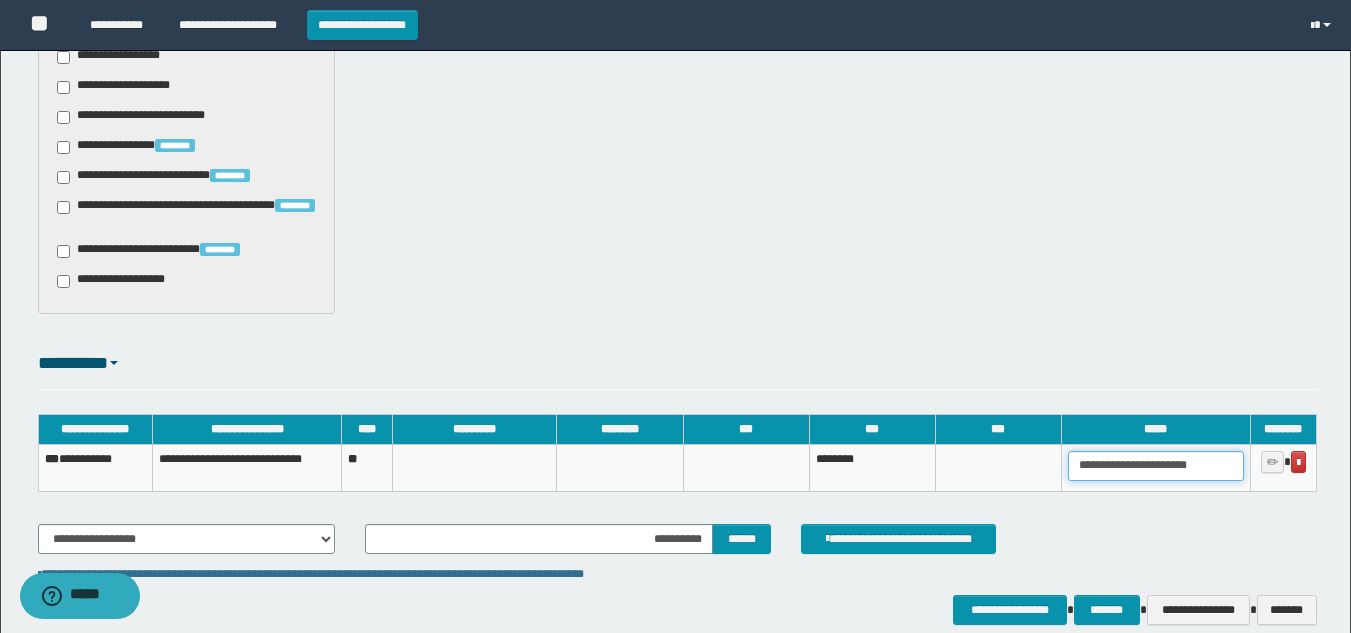 scroll, scrollTop: 0, scrollLeft: 6, axis: horizontal 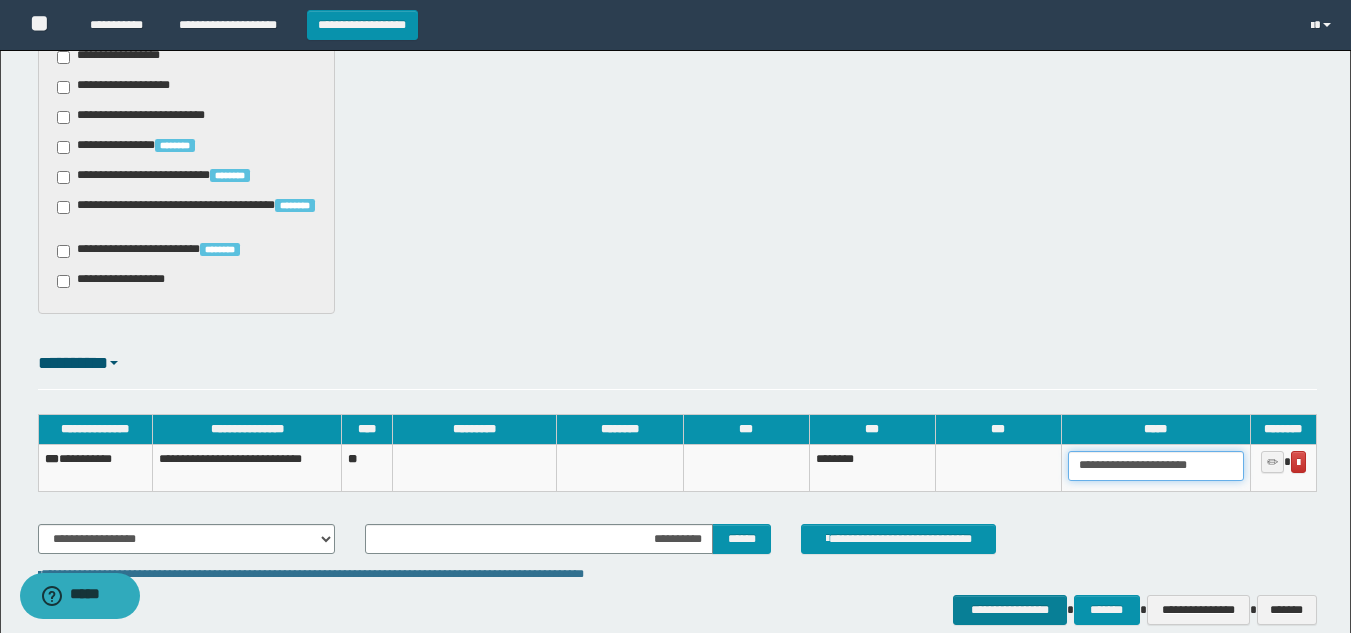type on "**********" 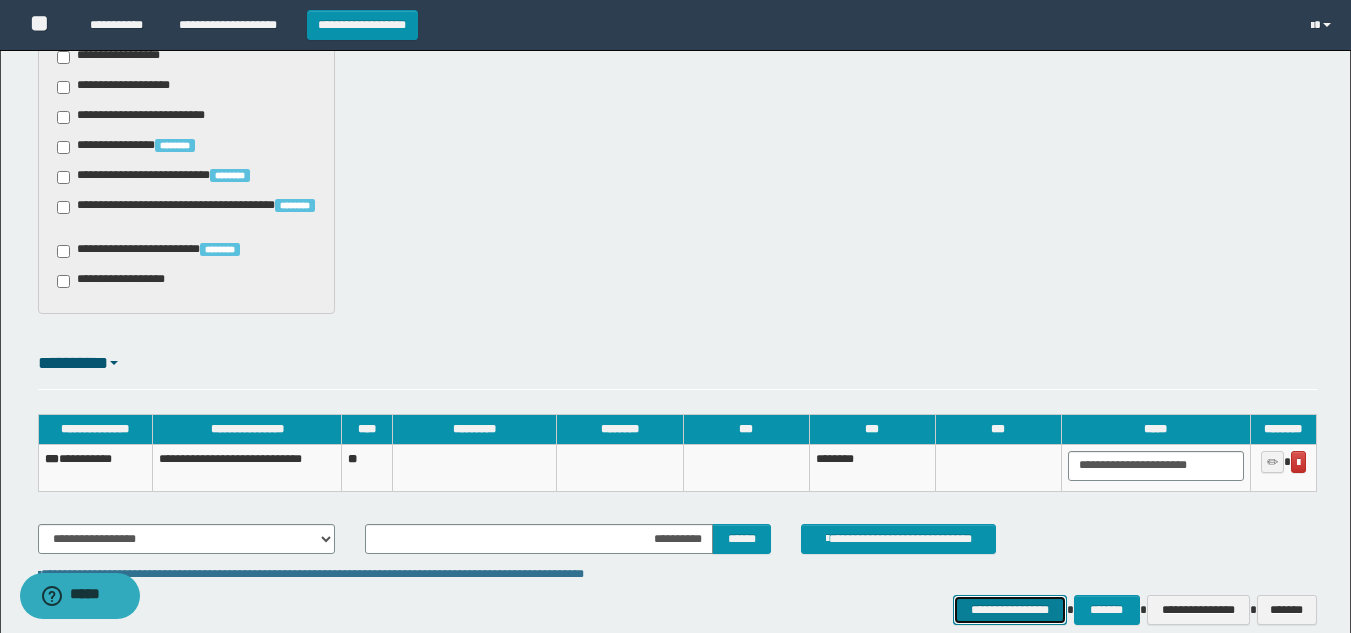 scroll, scrollTop: 0, scrollLeft: 0, axis: both 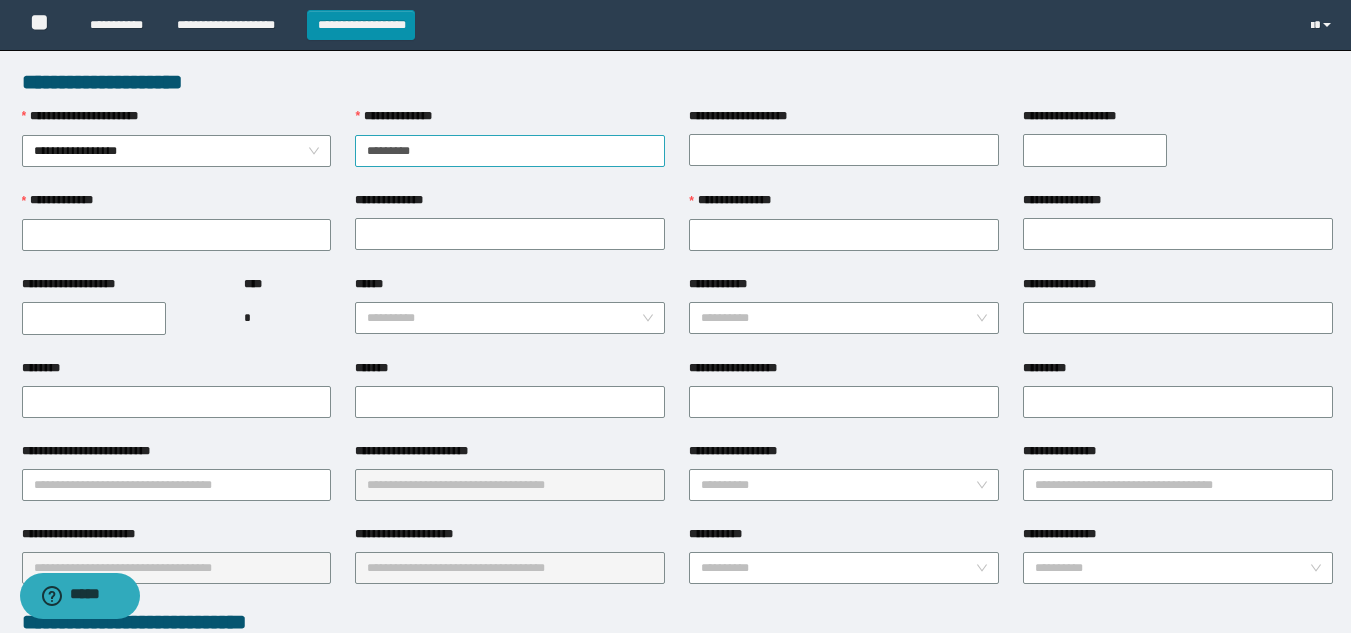 type on "**********" 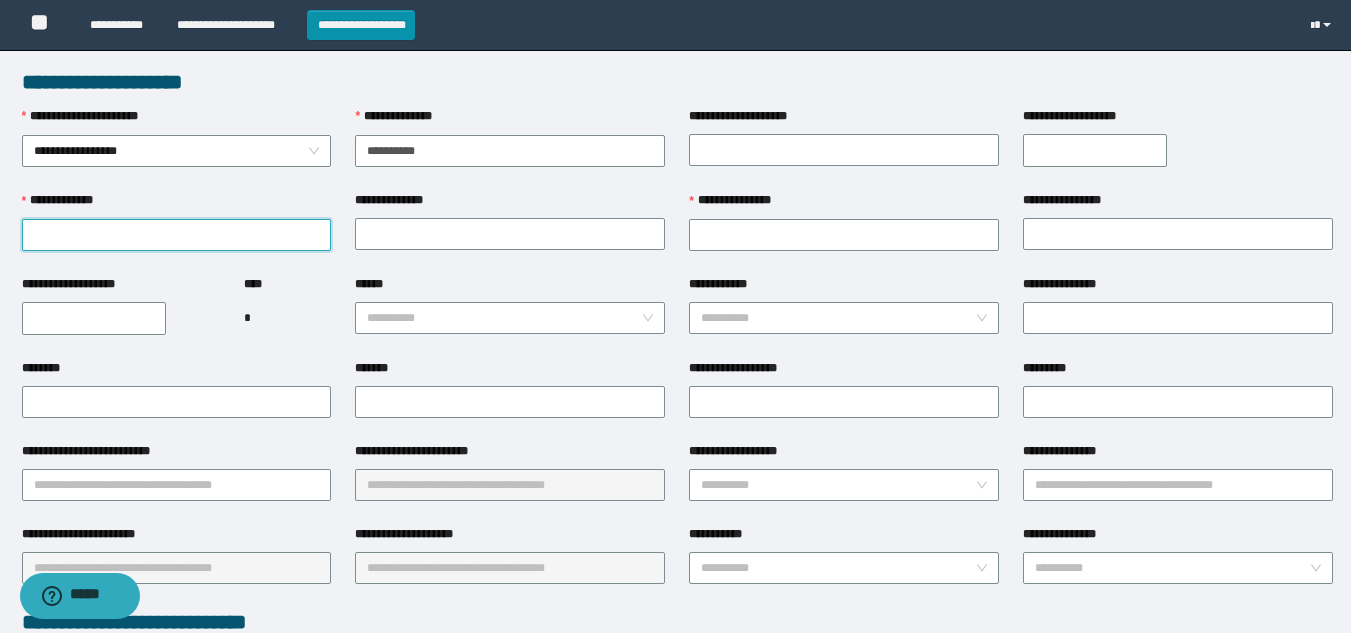 click on "**********" at bounding box center (177, 235) 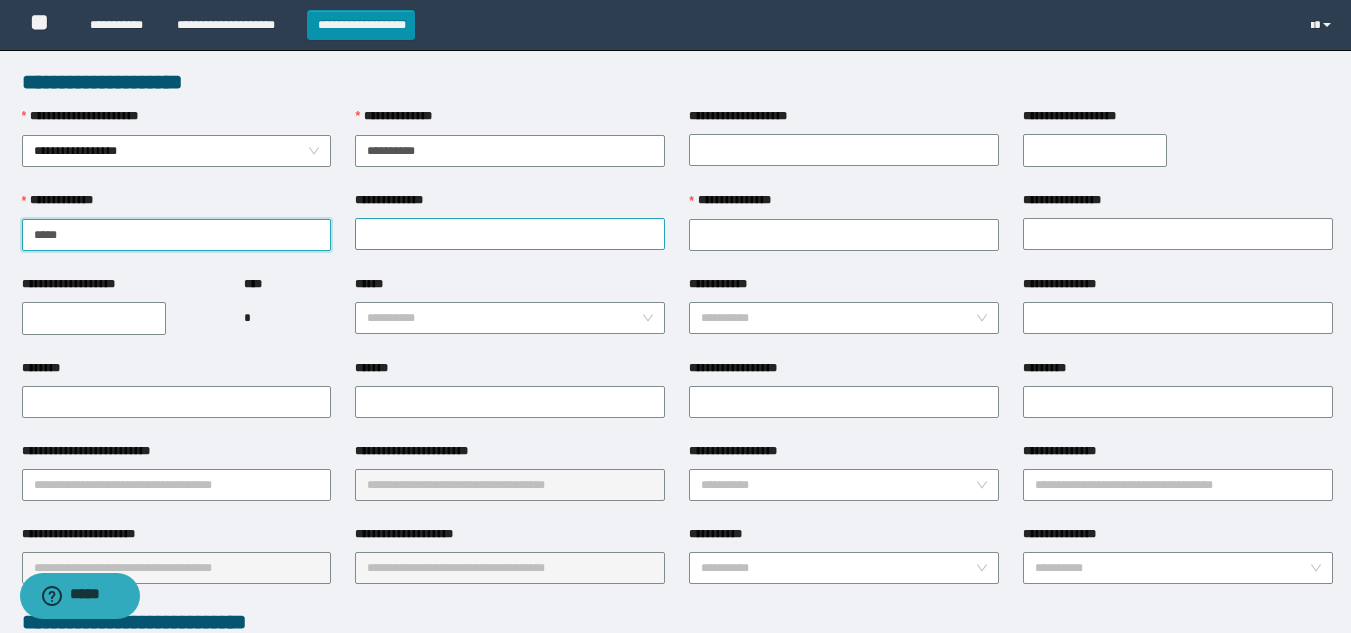type on "*****" 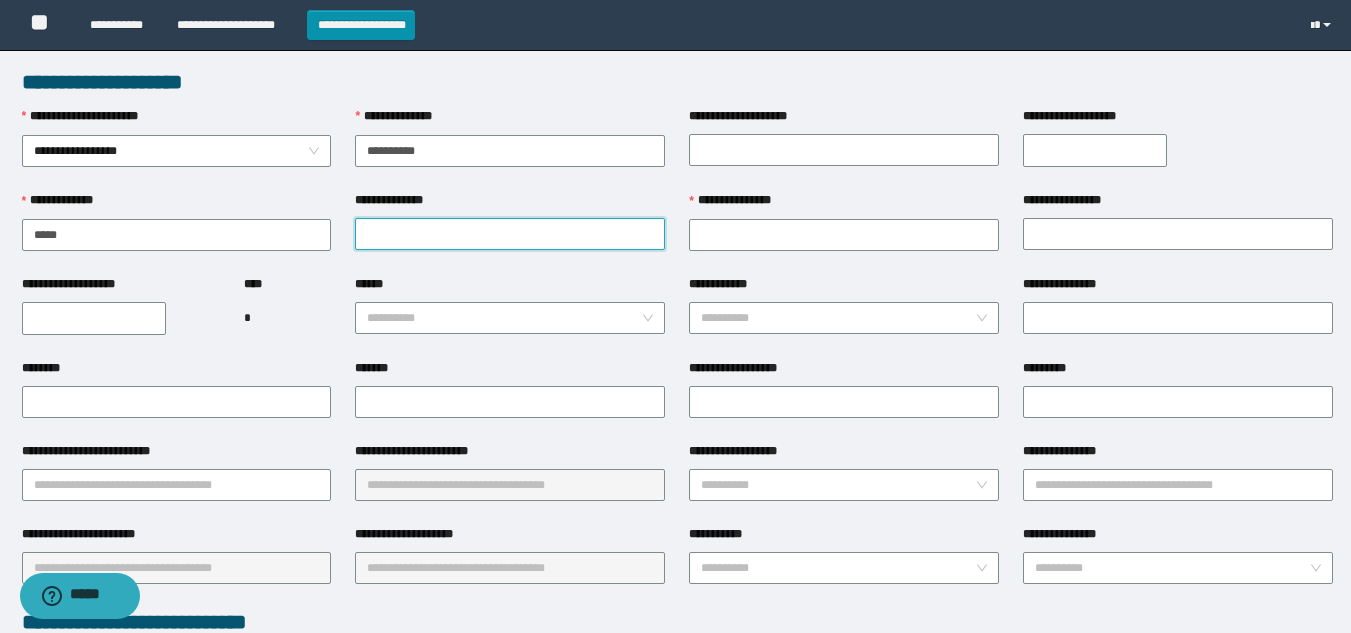 click on "**********" at bounding box center (510, 234) 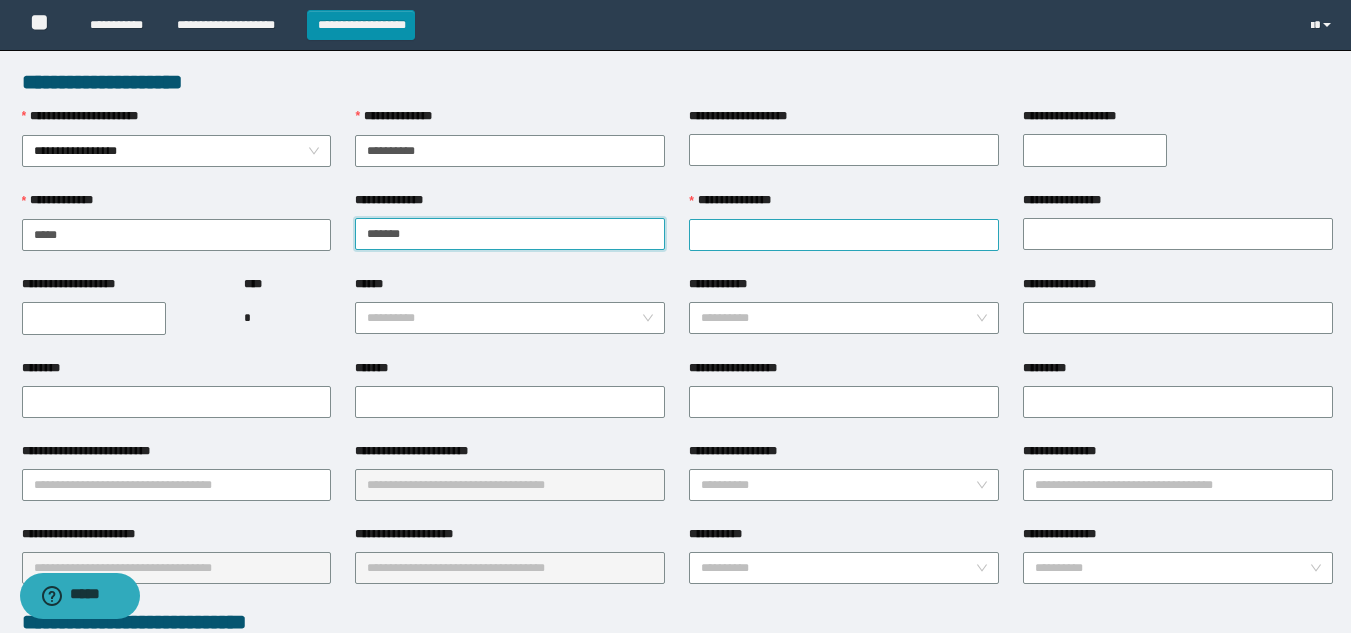 type on "*******" 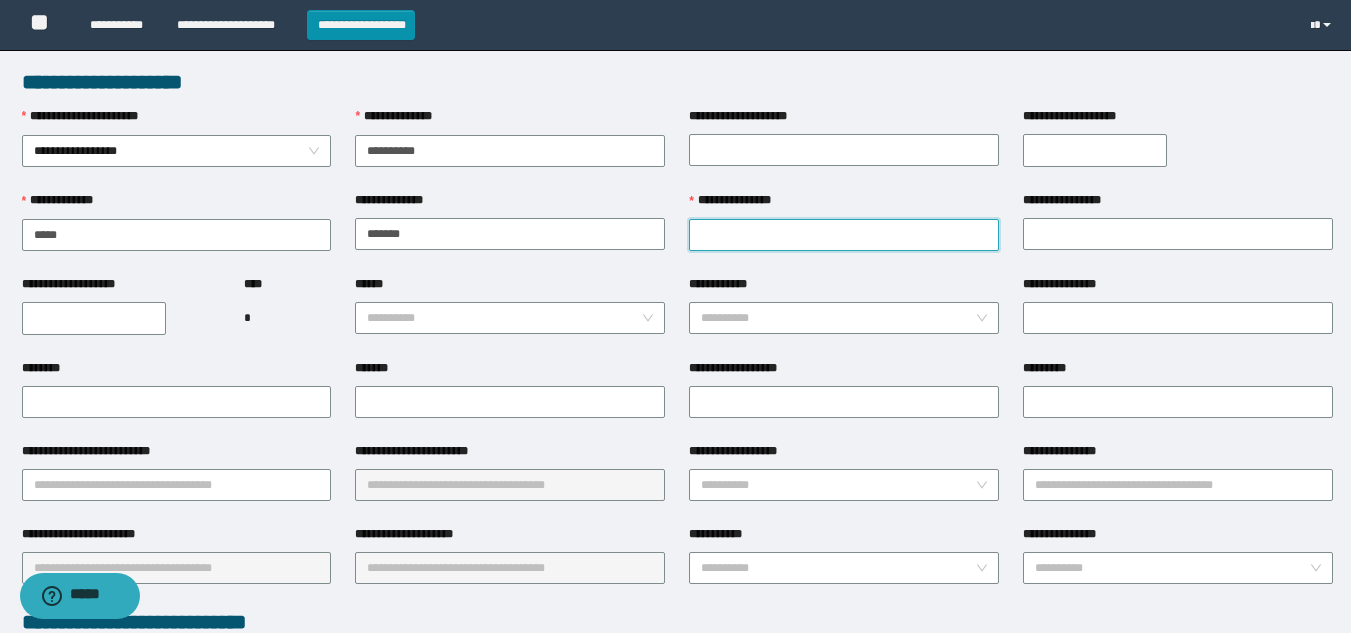 click on "**********" at bounding box center (844, 235) 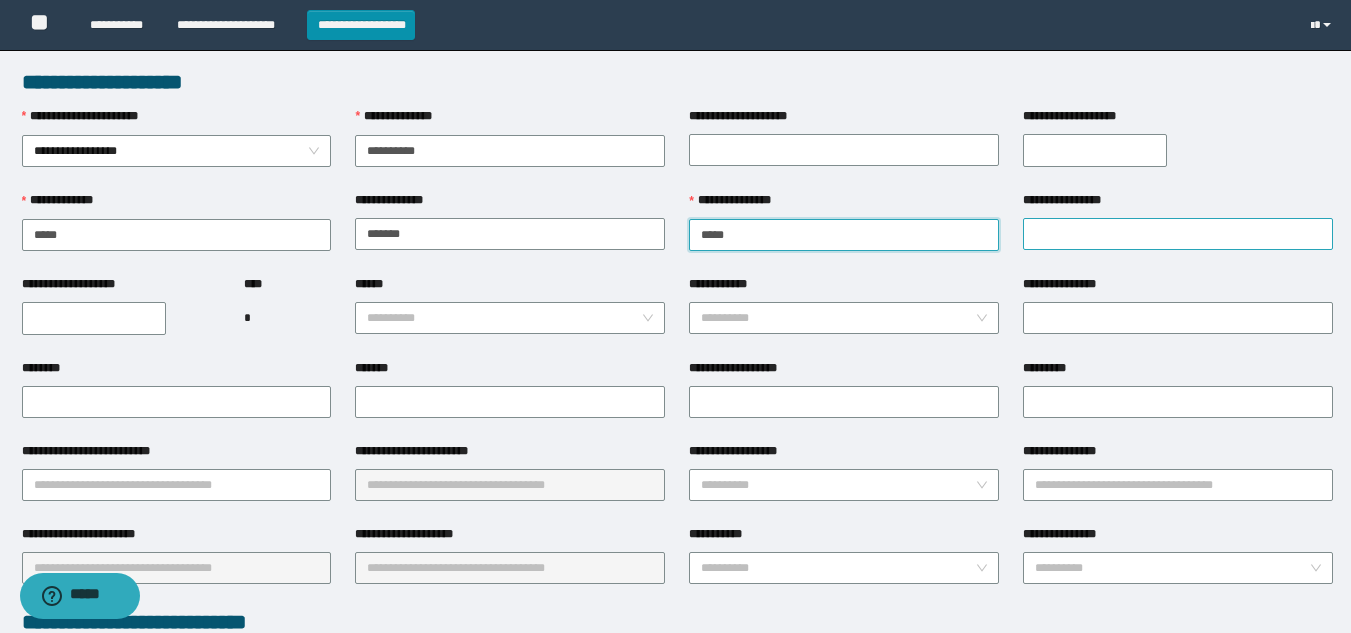 type on "*****" 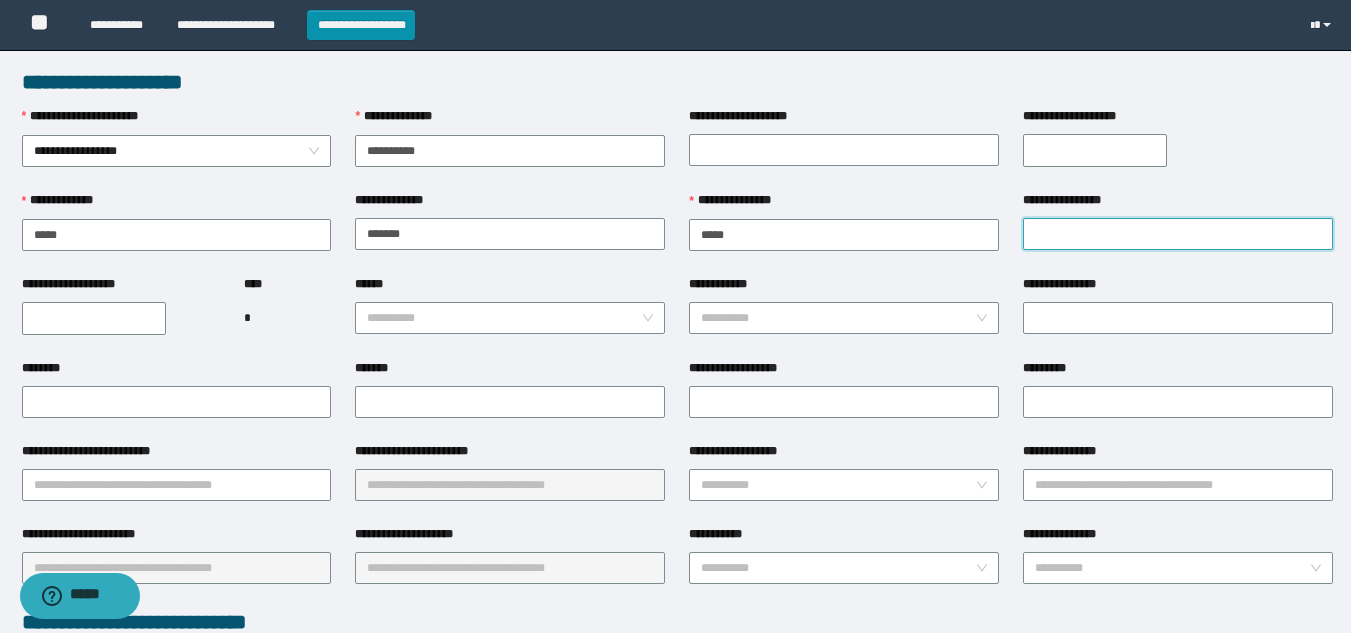 click on "**********" at bounding box center (1178, 234) 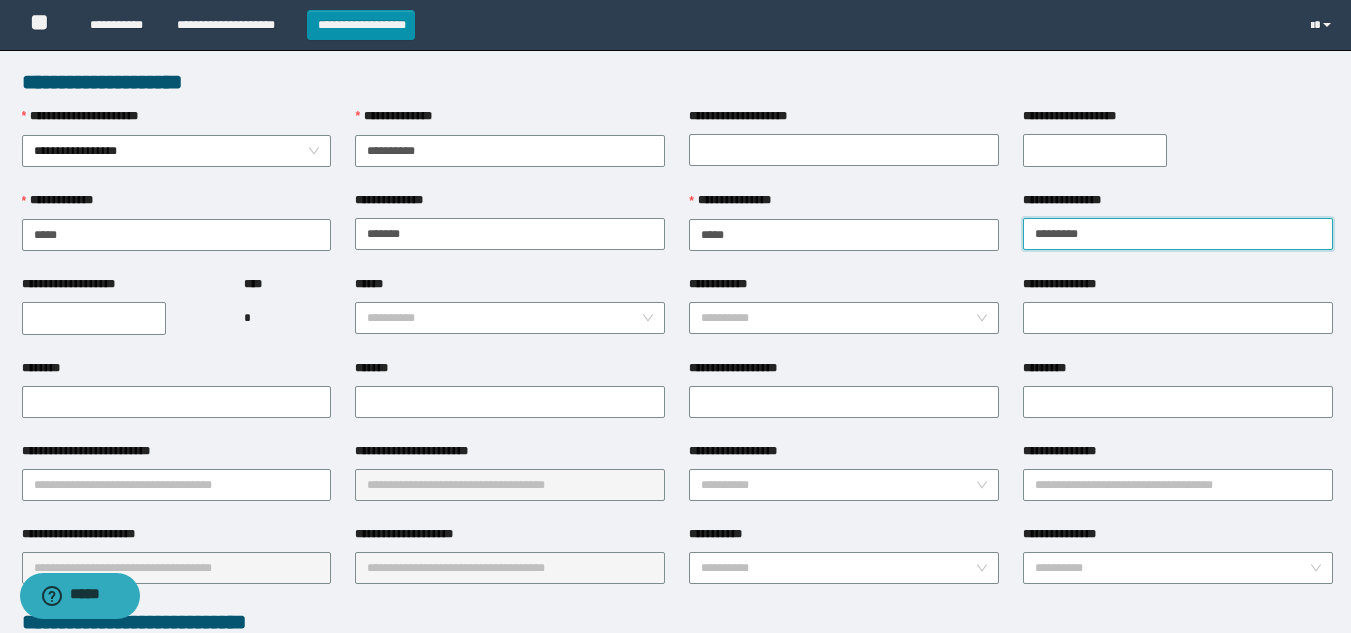 type on "*********" 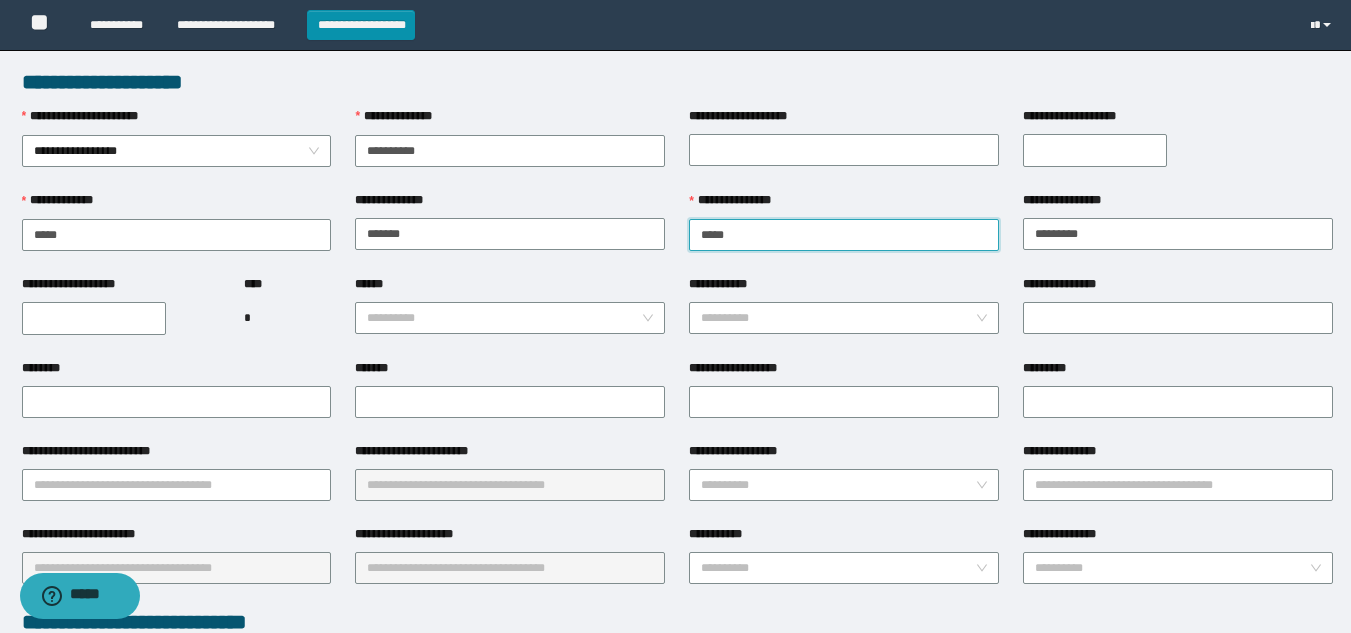 drag, startPoint x: 1073, startPoint y: 237, endPoint x: 945, endPoint y: 238, distance: 128.0039 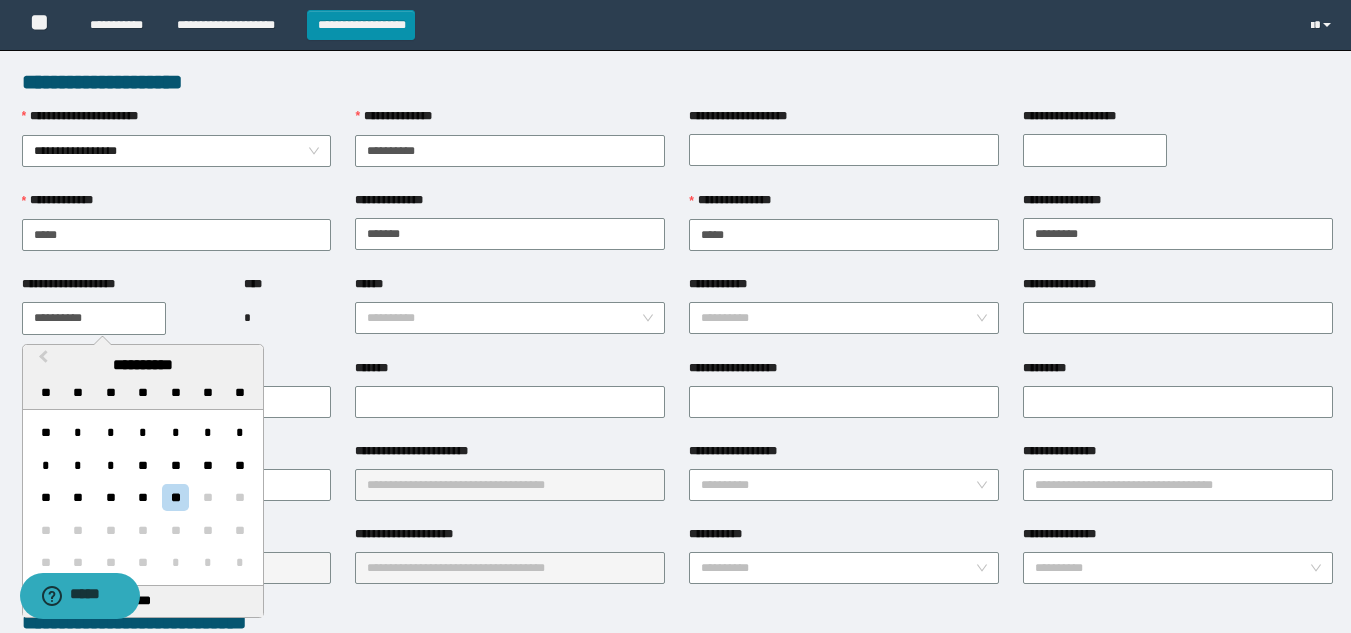 click on "**********" at bounding box center (94, 318) 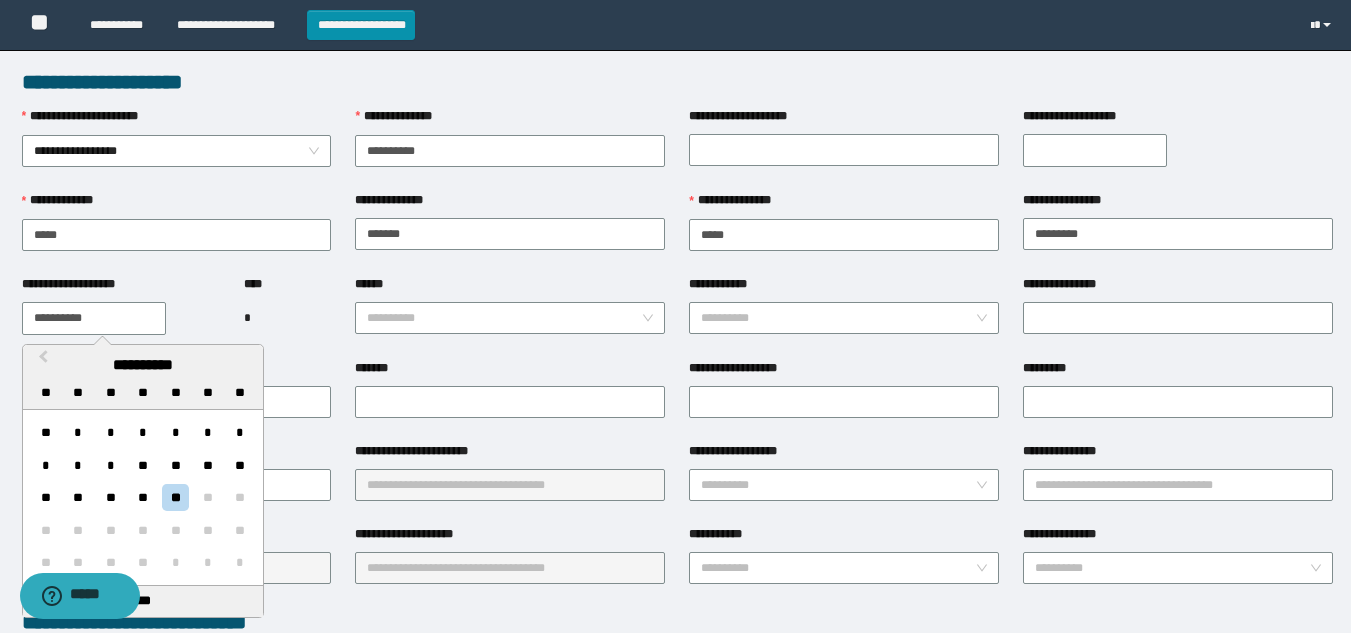 click on "**********" at bounding box center [94, 318] 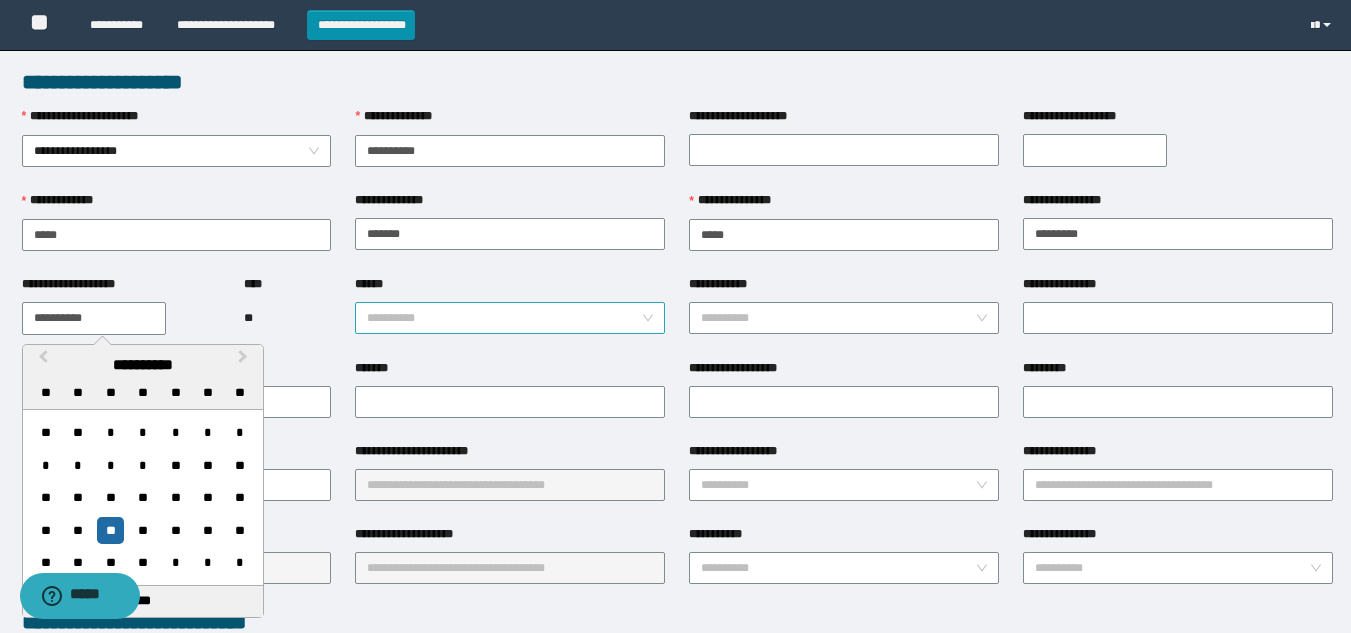 type on "**********" 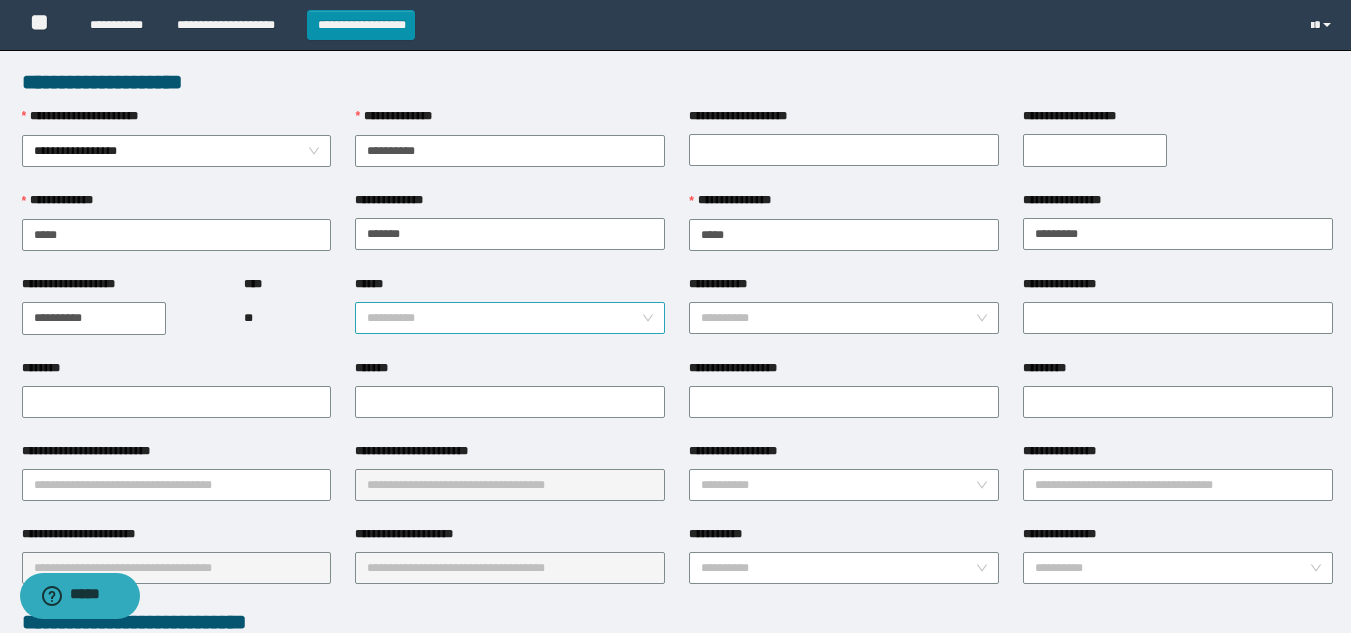 click on "**********" at bounding box center (510, 318) 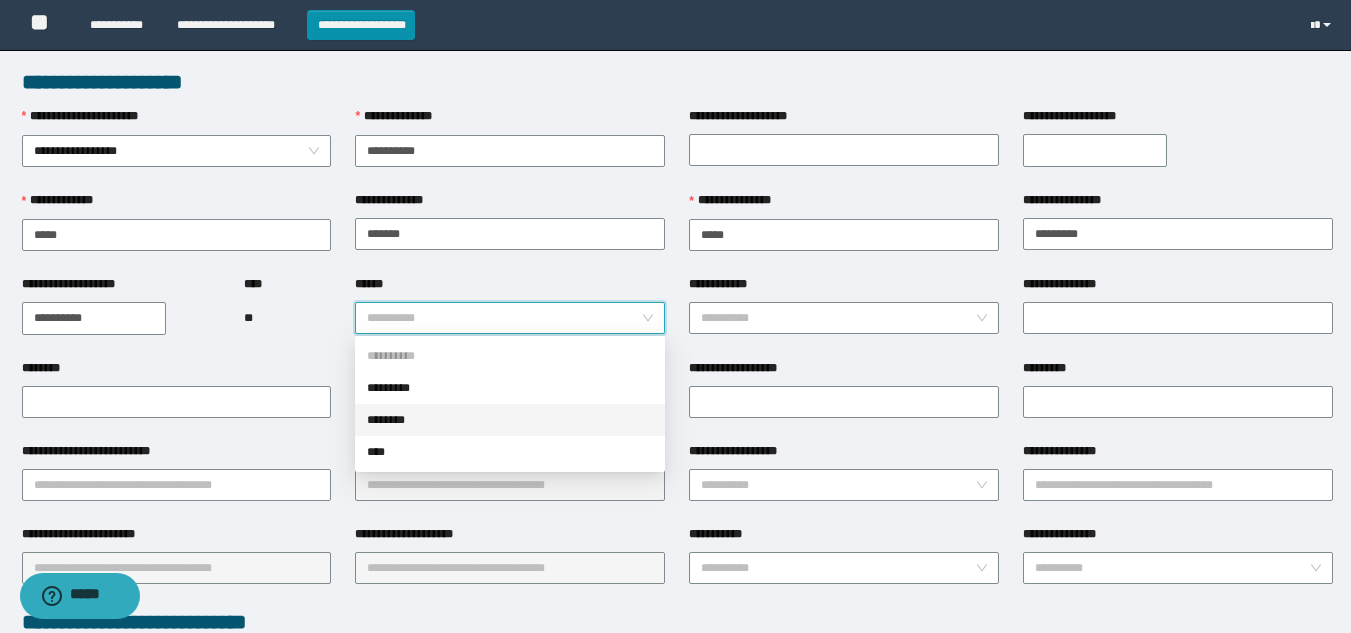 click on "********" at bounding box center [510, 420] 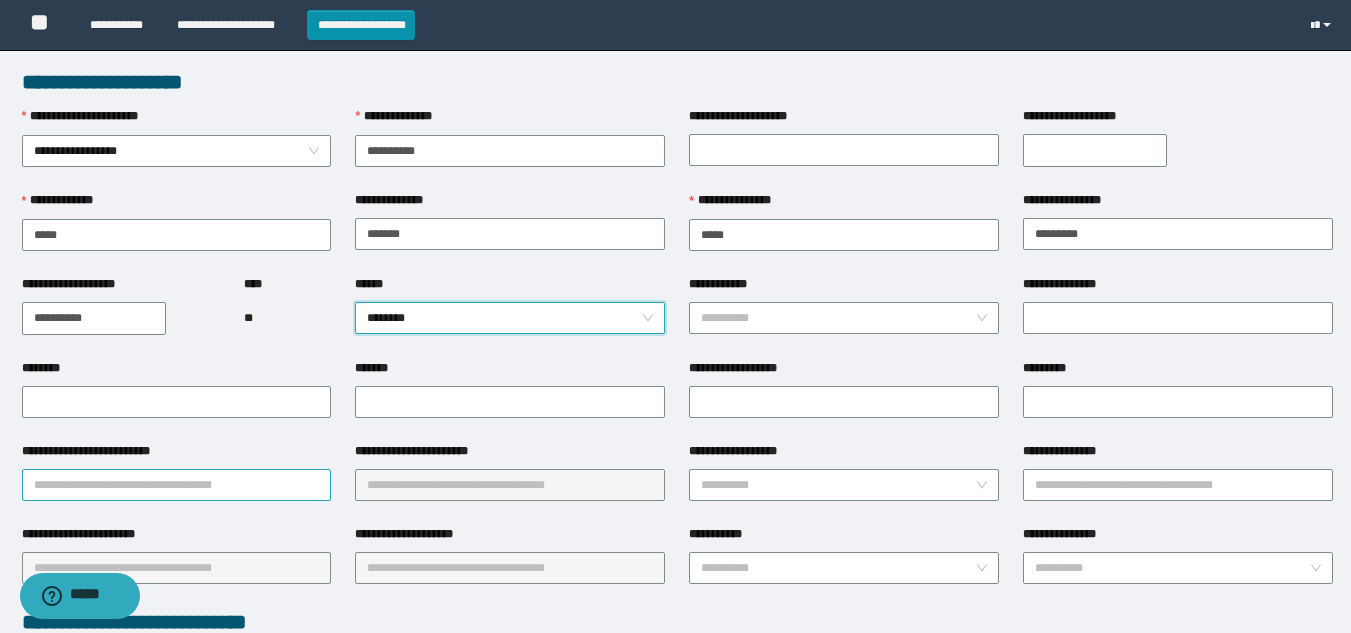 click on "**********" at bounding box center [177, 485] 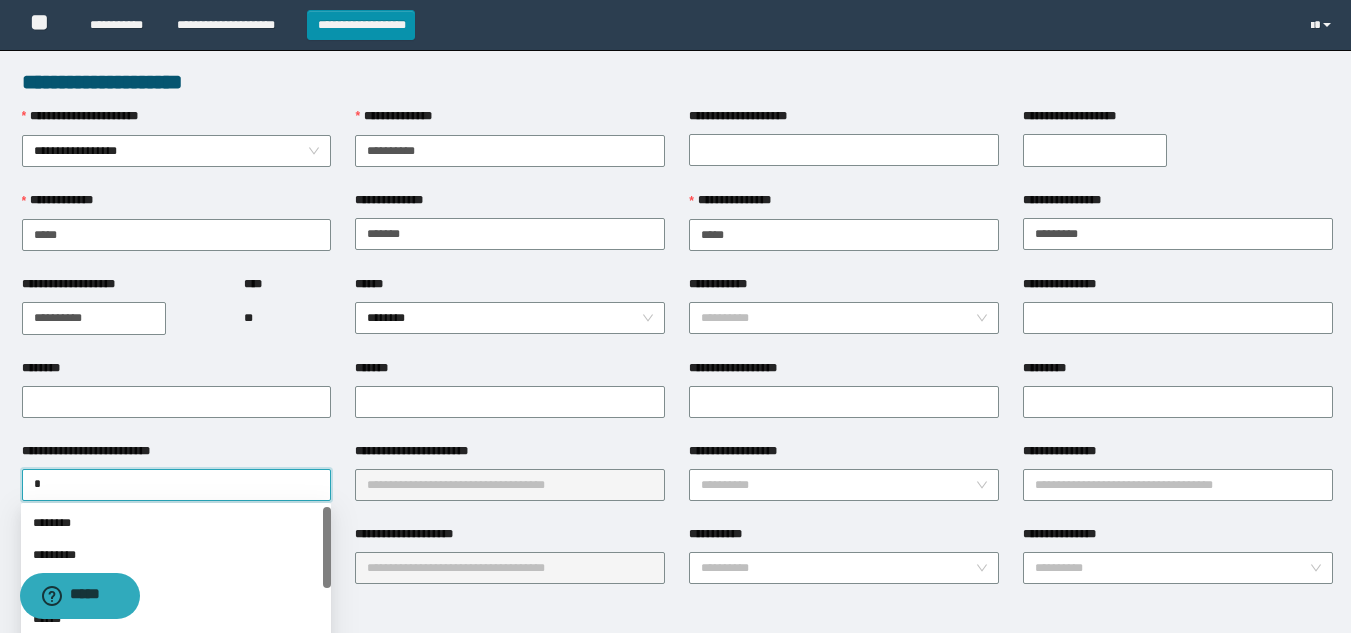 type on "**" 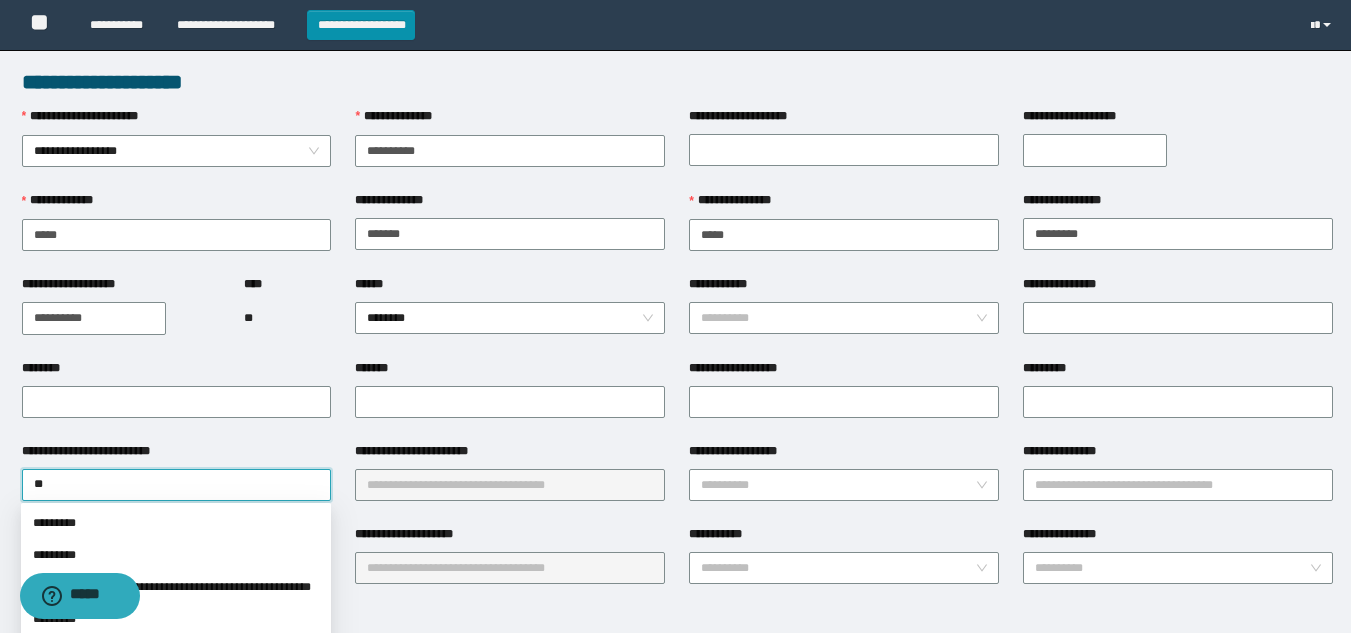 click on "*********" at bounding box center (176, 523) 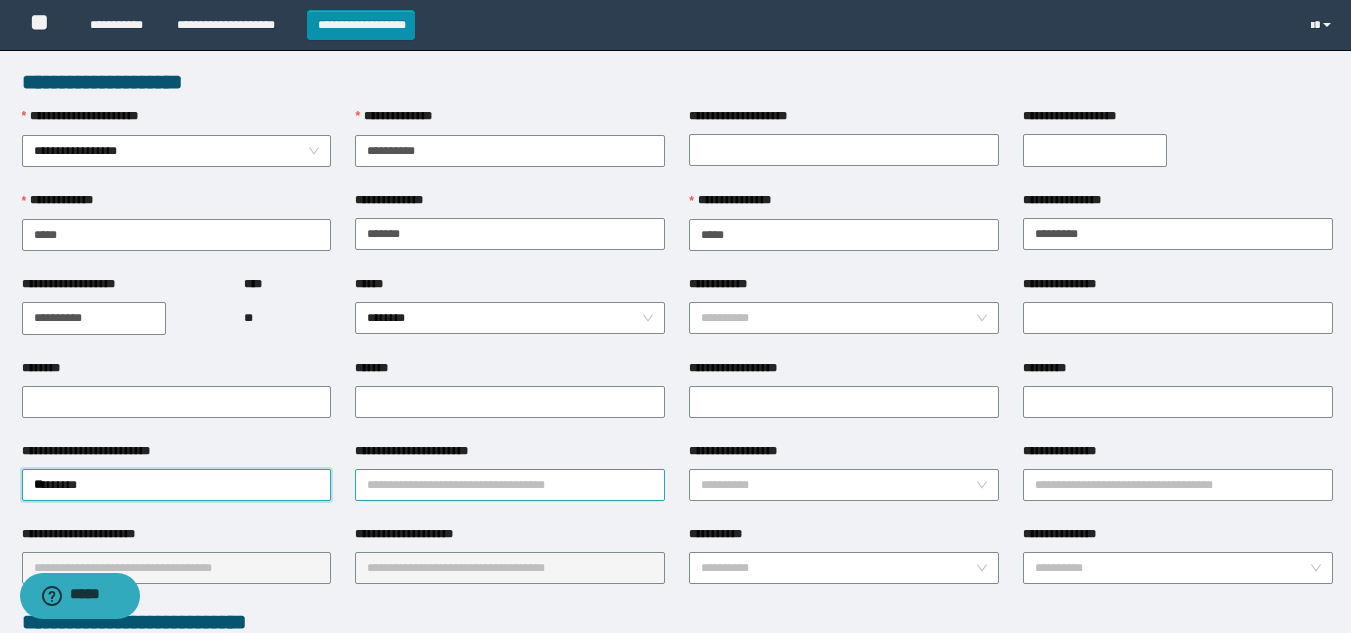 click on "**********" at bounding box center [510, 483] 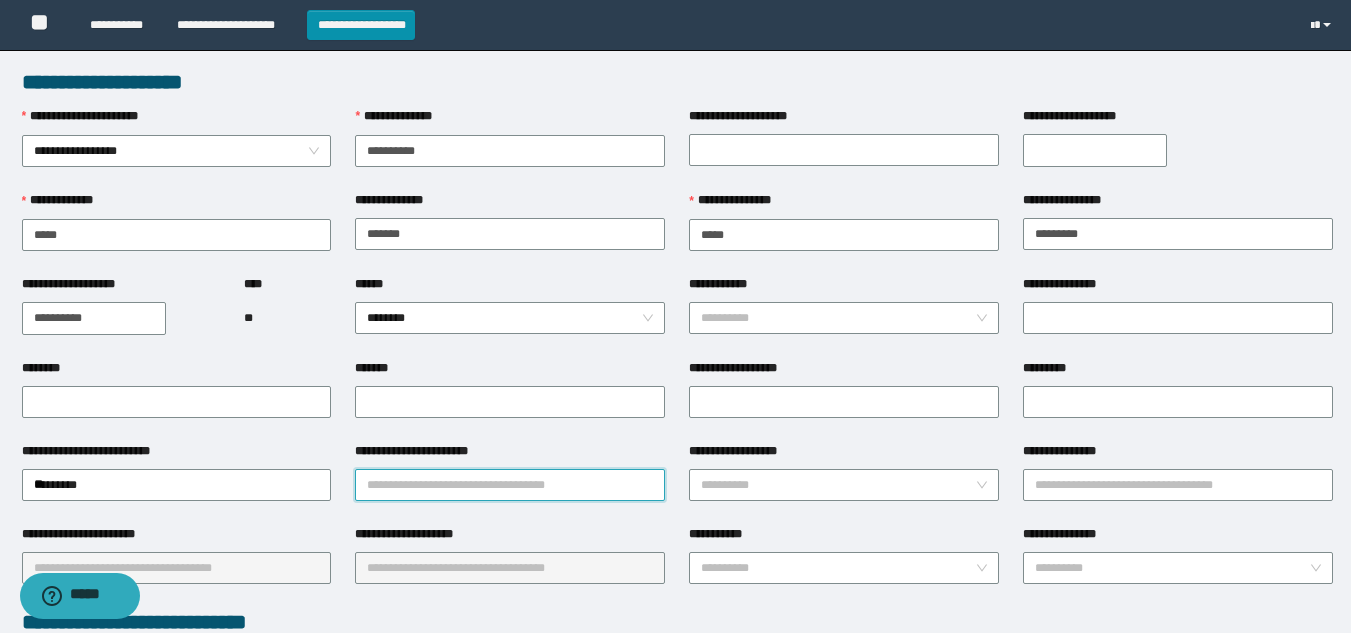 click on "**********" at bounding box center (510, 485) 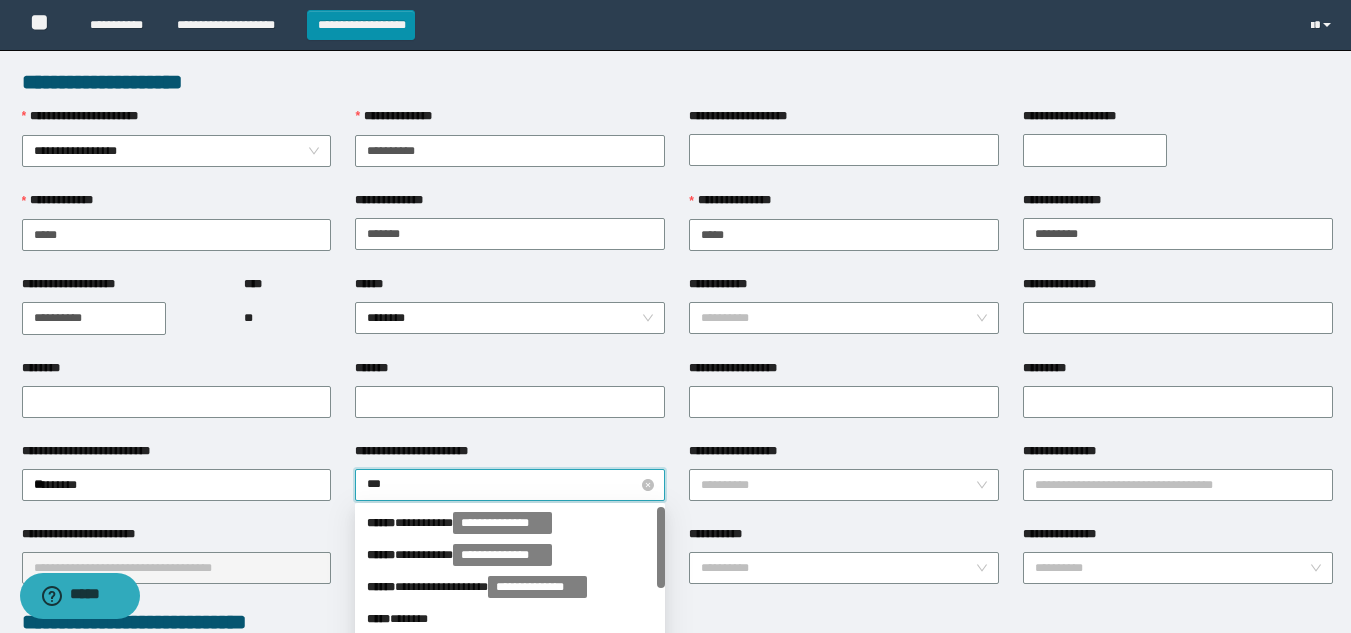 type on "****" 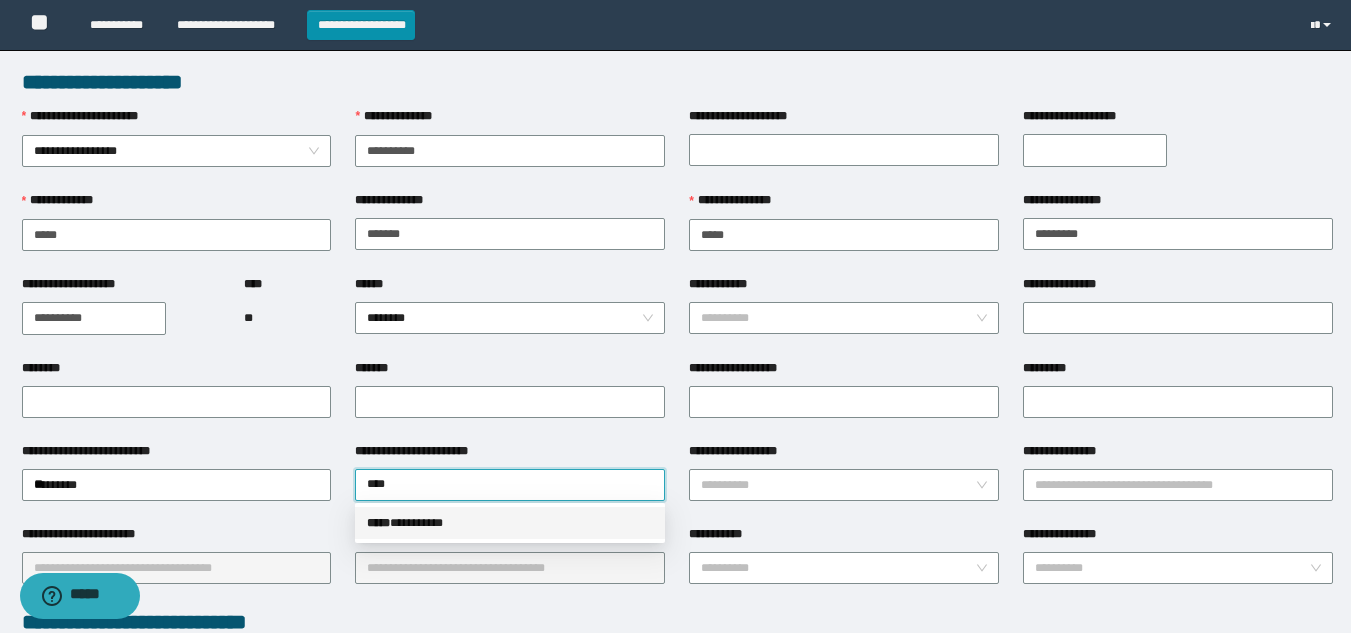 click on "***** * ********" at bounding box center [510, 523] 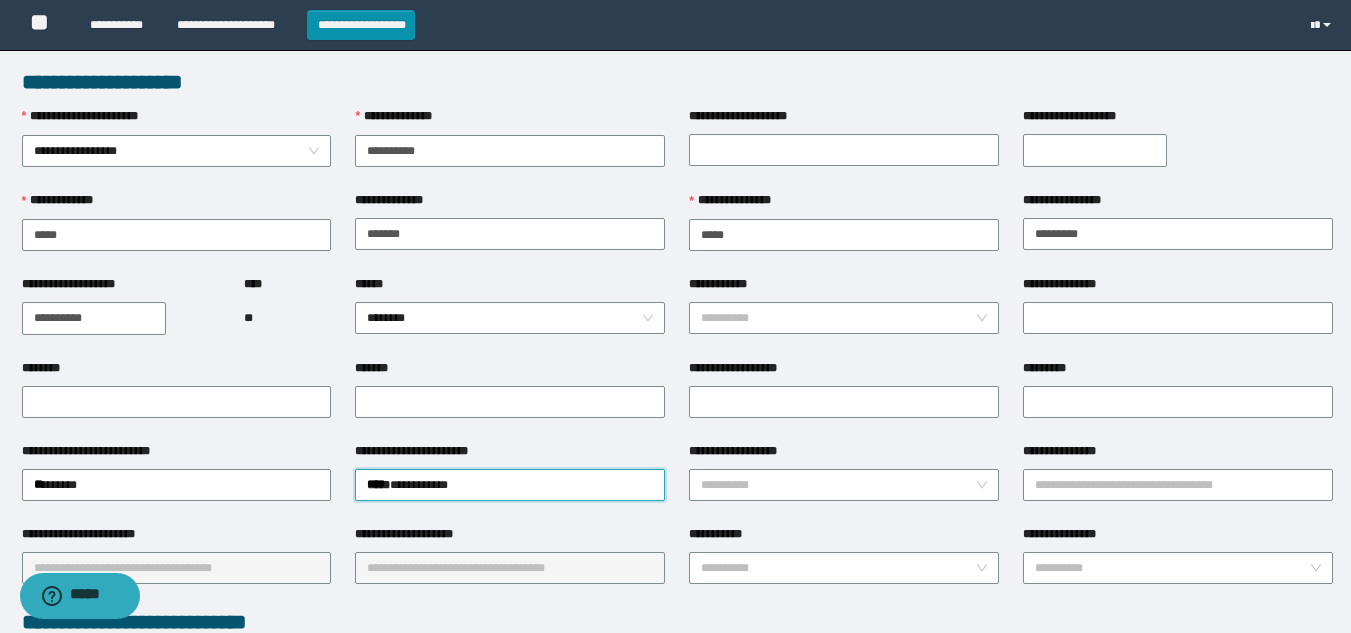 scroll, scrollTop: 400, scrollLeft: 0, axis: vertical 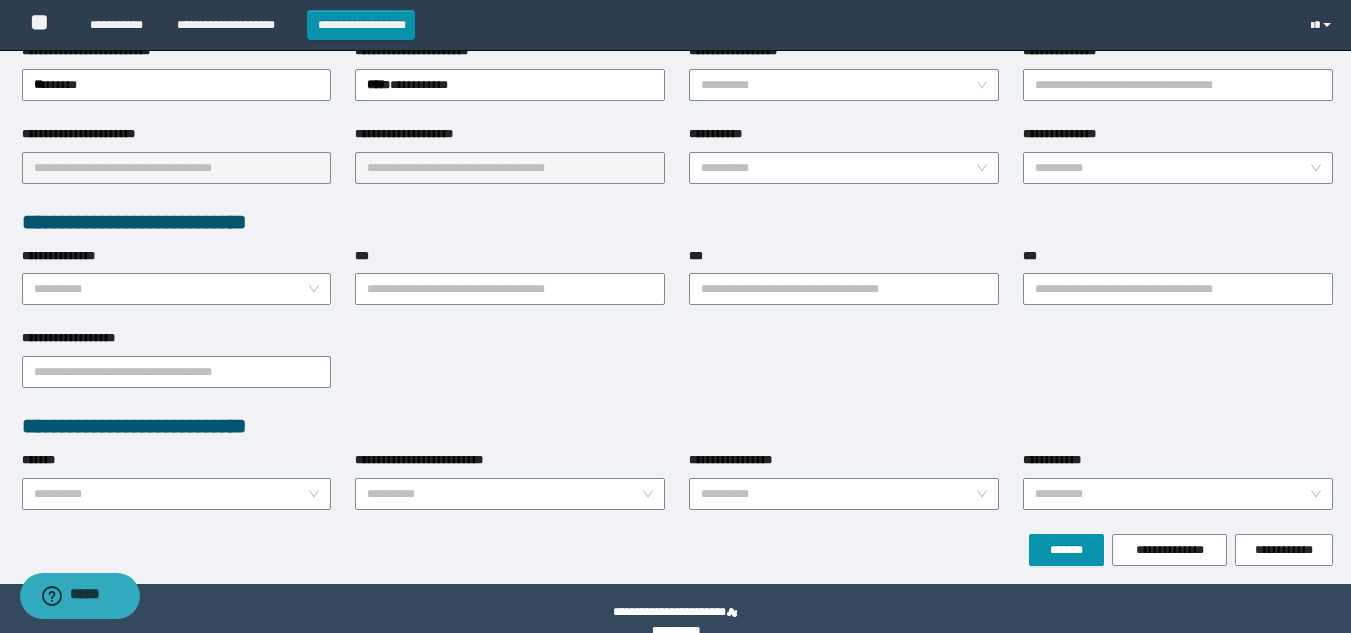 click on "**********" at bounding box center [844, 83] 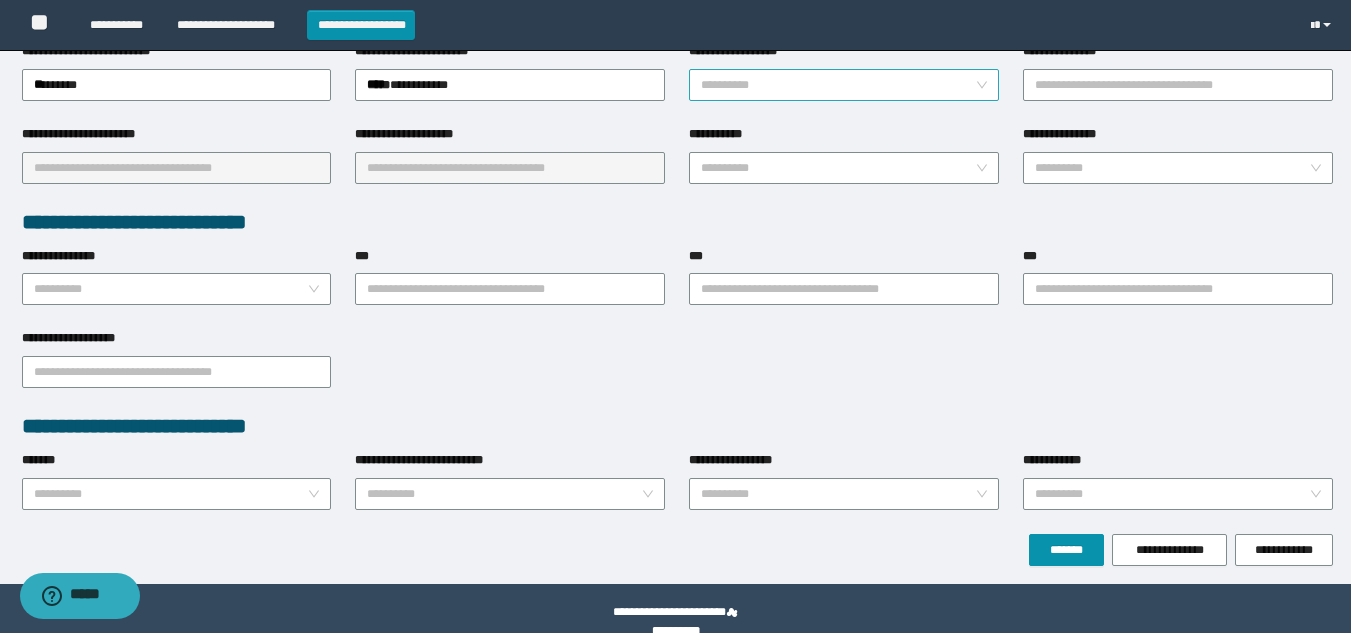 click on "**********" at bounding box center [838, 85] 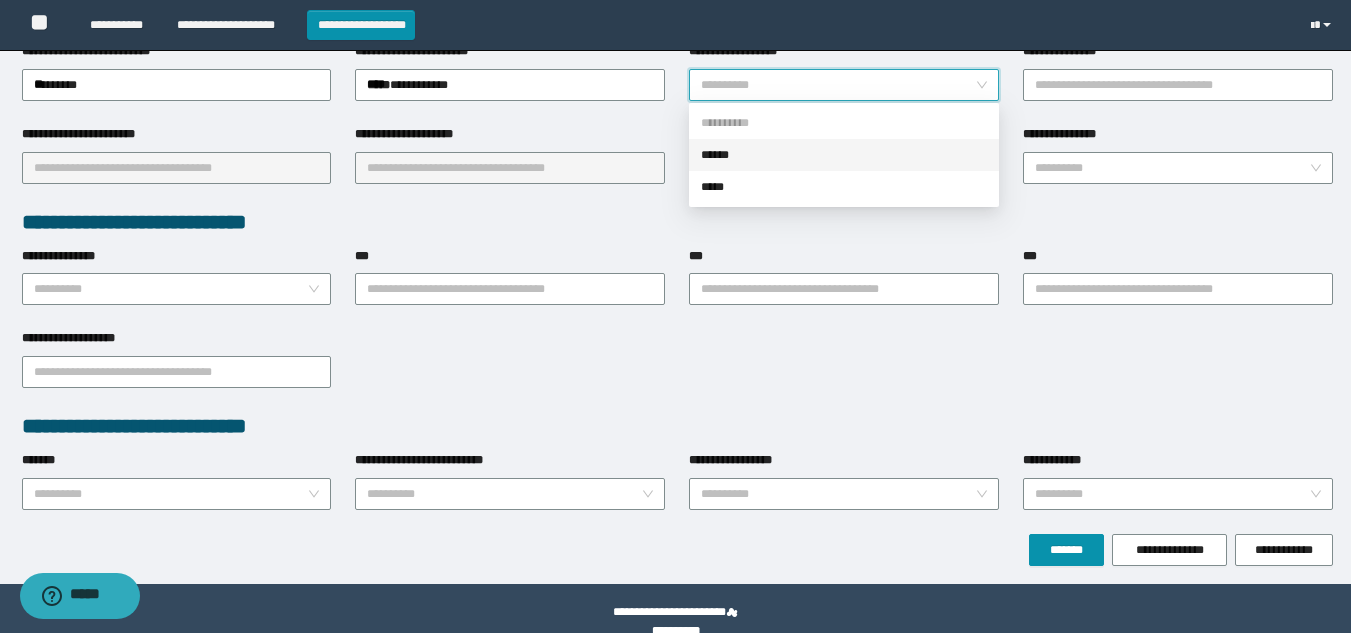 drag, startPoint x: 776, startPoint y: 155, endPoint x: 789, endPoint y: 155, distance: 13 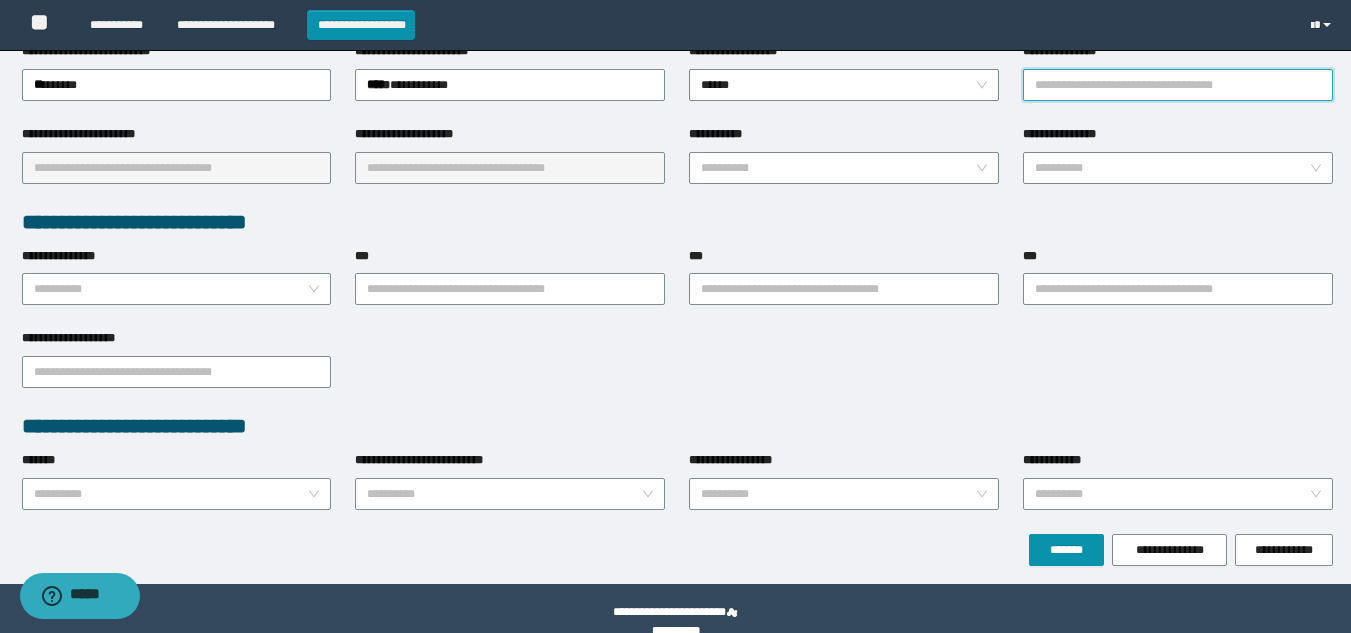 click on "**********" at bounding box center [1178, 85] 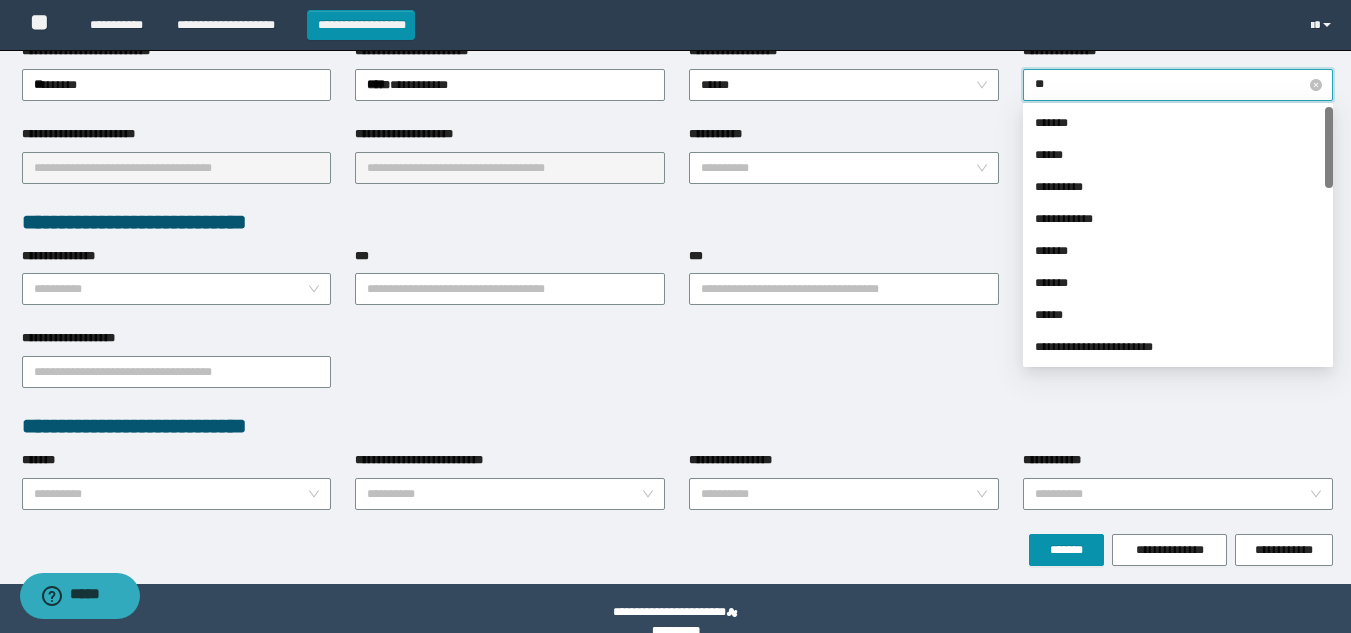 type on "***" 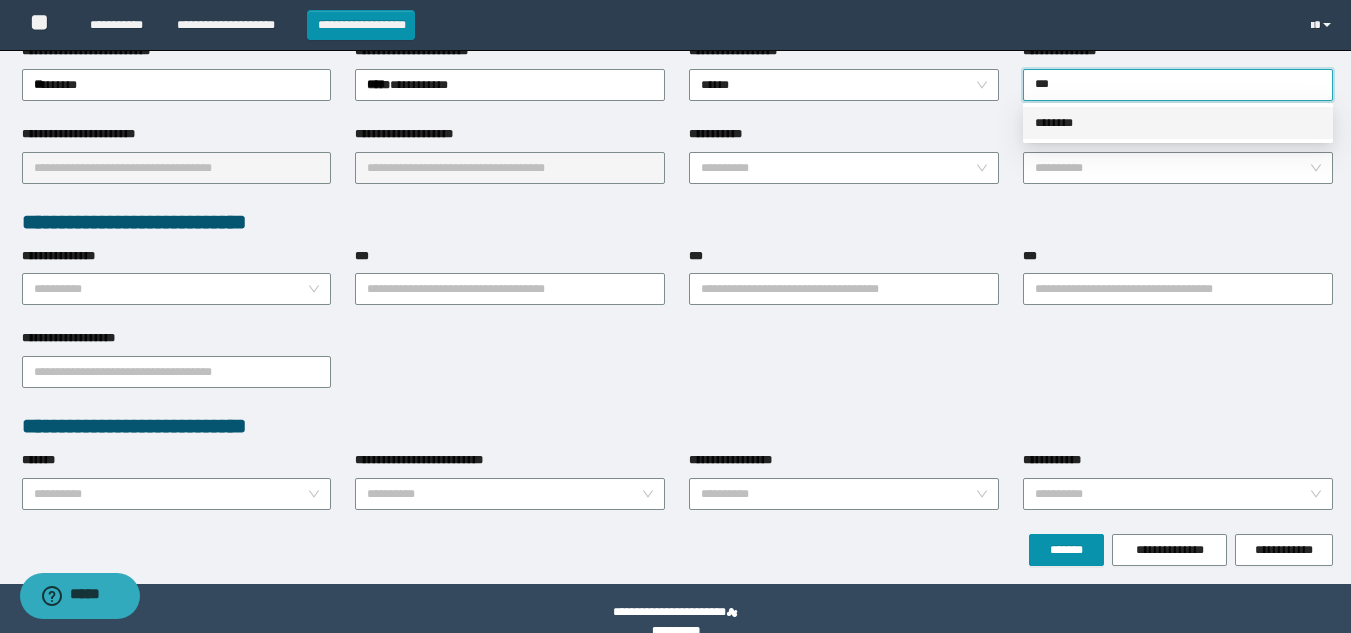 click on "********" at bounding box center [1178, 123] 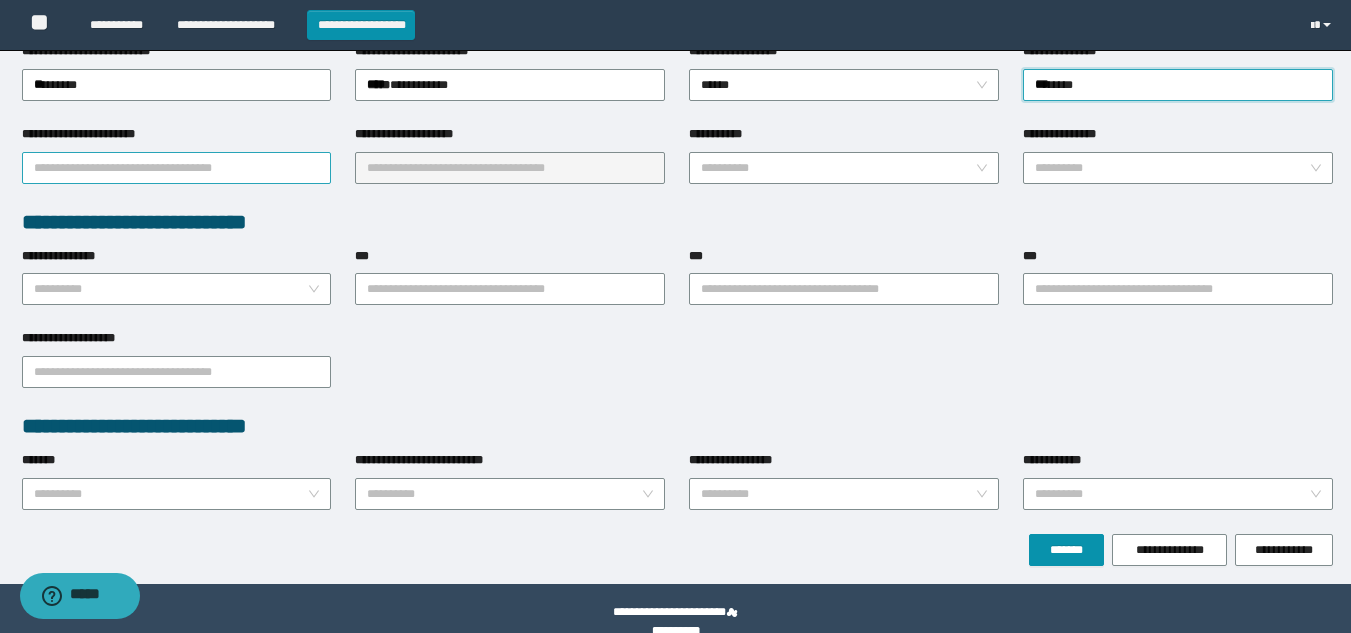 click on "**********" at bounding box center (177, 168) 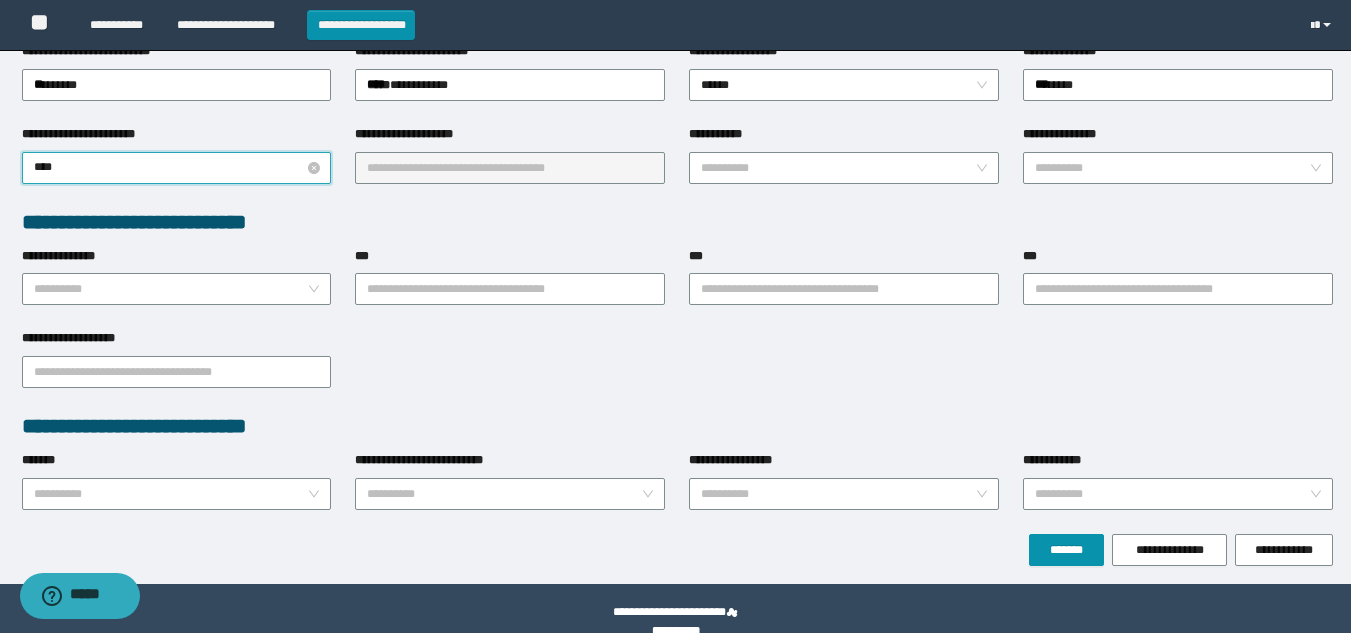 type on "*****" 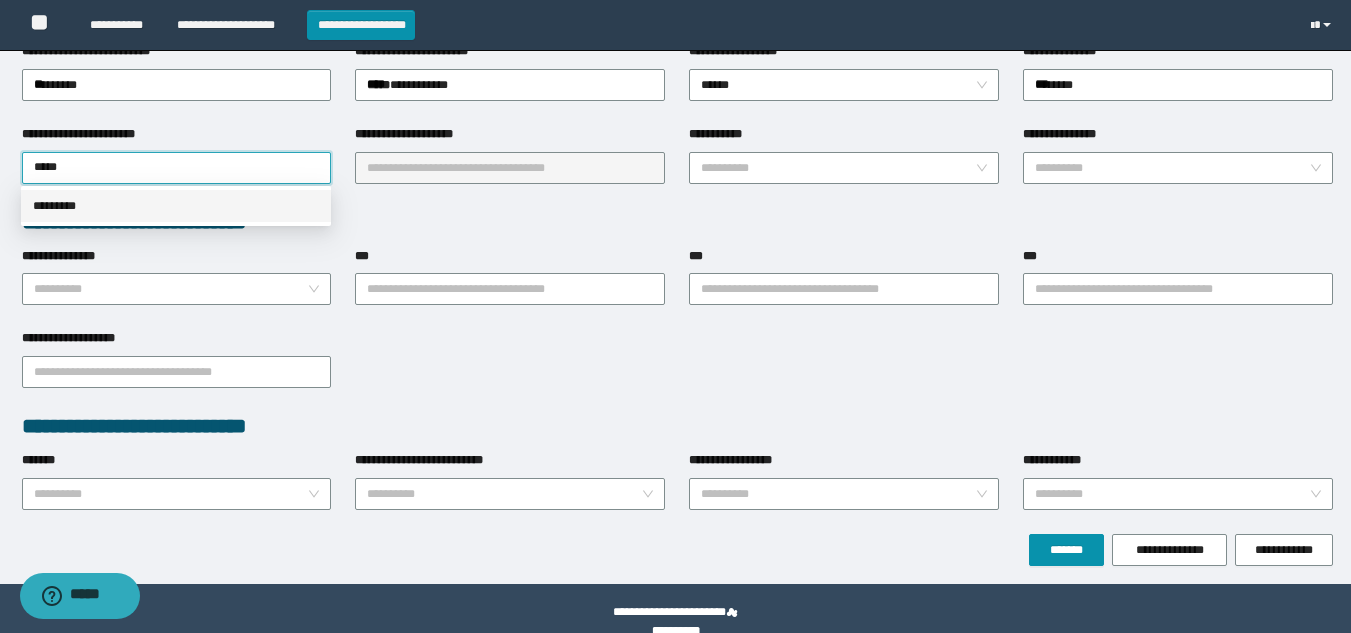 click on "*********" at bounding box center [176, 206] 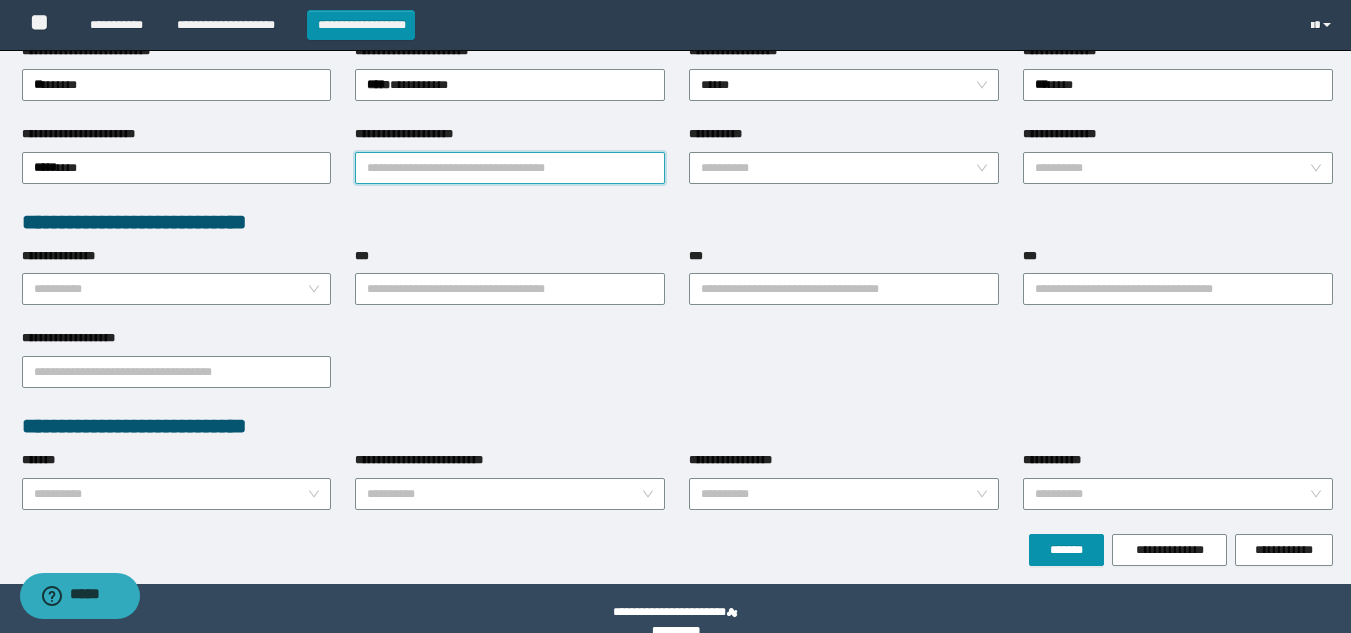 click on "**********" at bounding box center (510, 168) 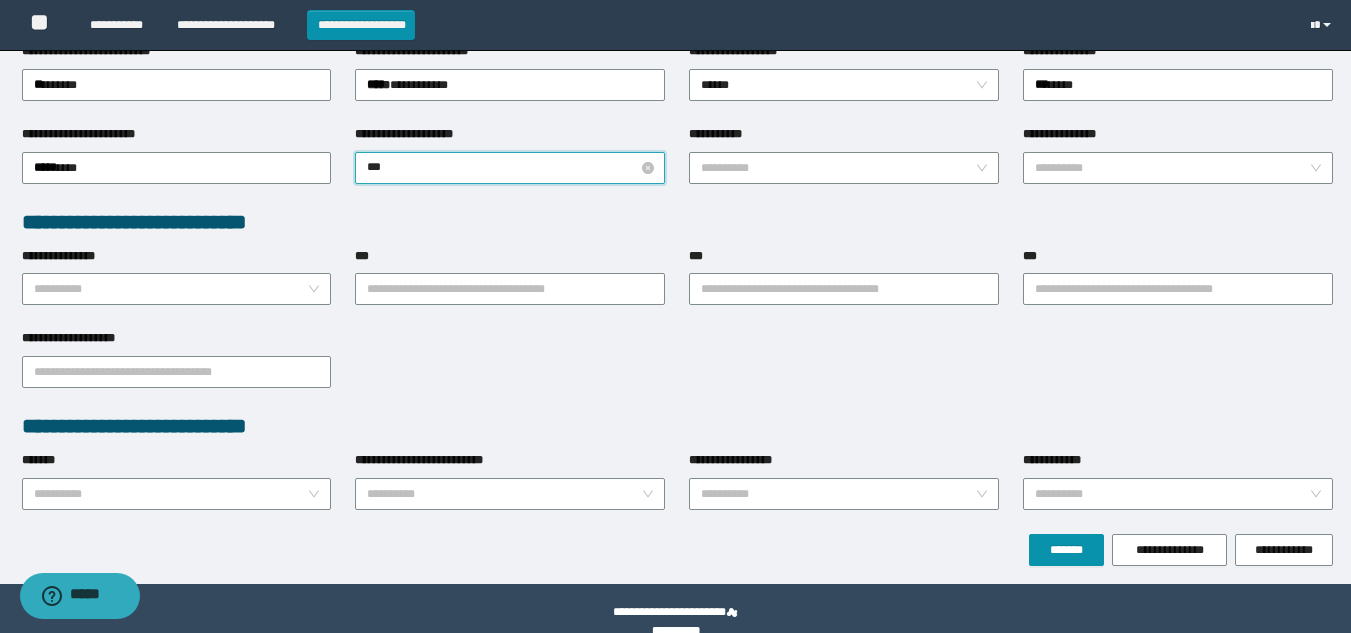 type on "****" 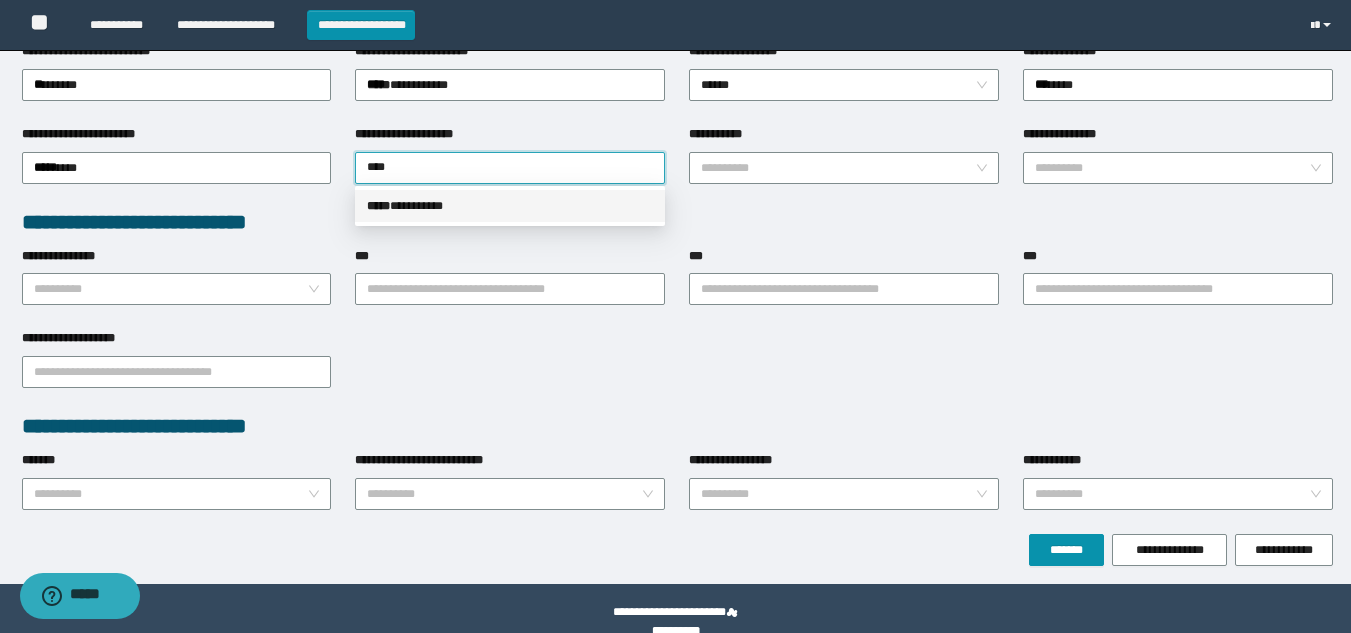 click on "*****" at bounding box center [378, 206] 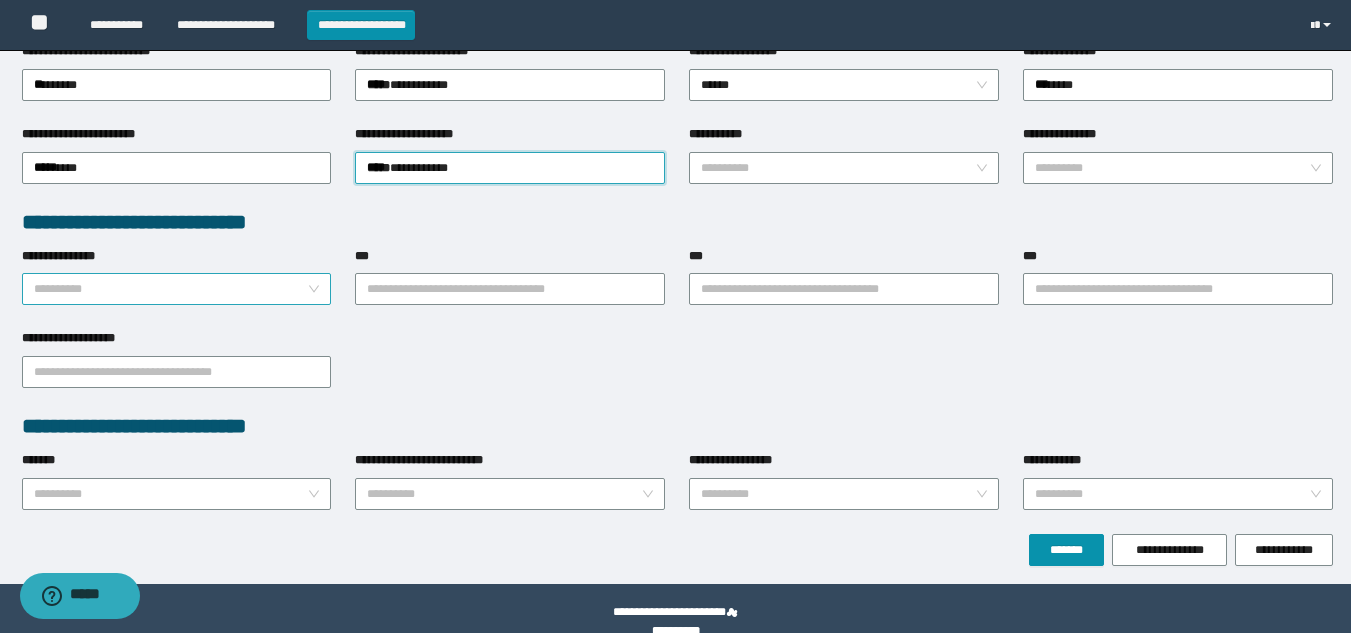 click on "**********" at bounding box center (171, 289) 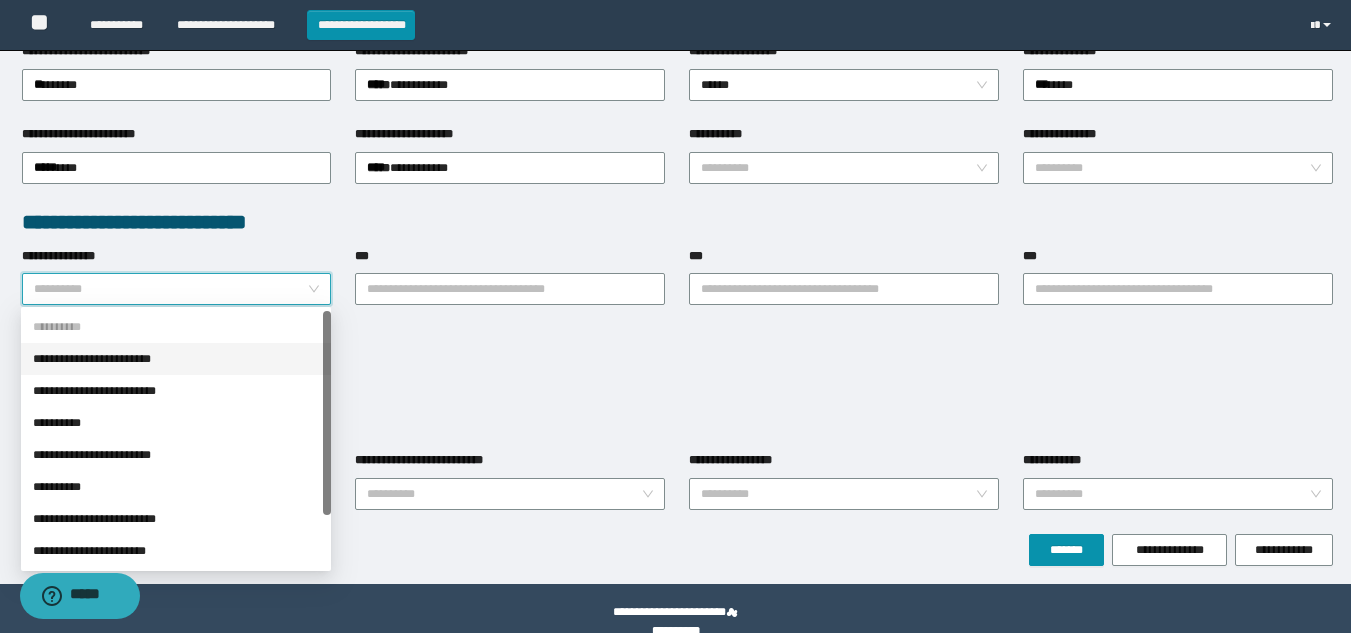click on "**********" at bounding box center [176, 359] 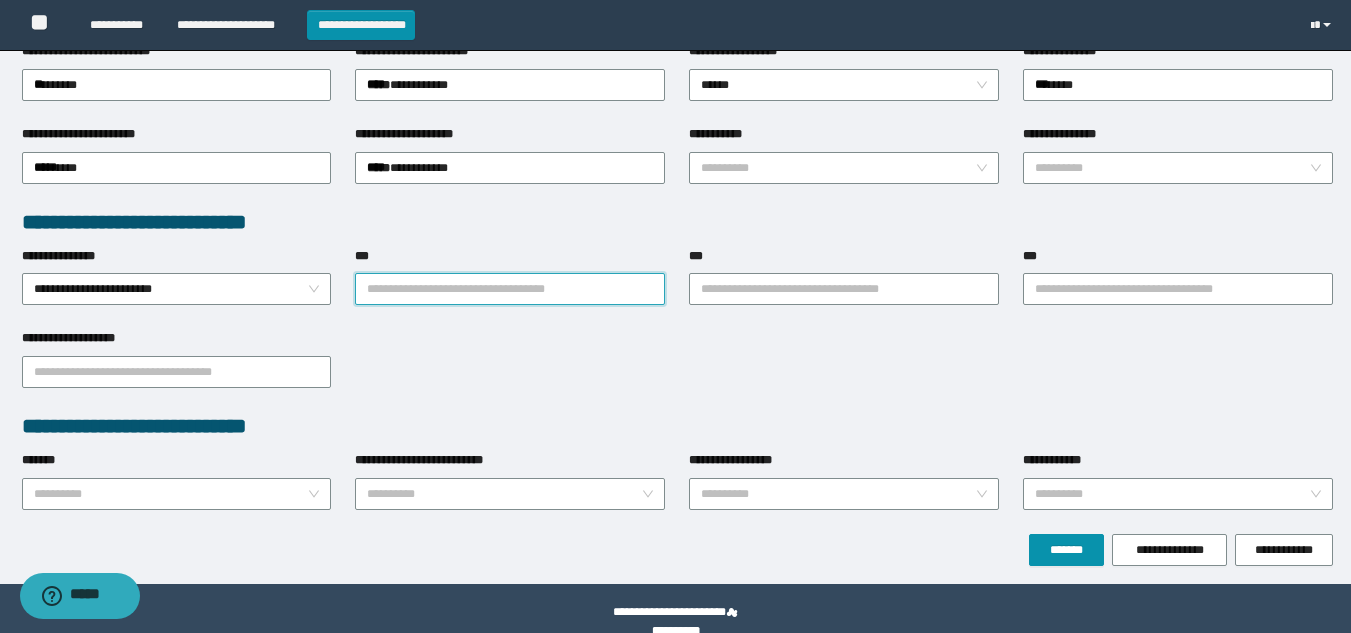 click on "***" at bounding box center [510, 289] 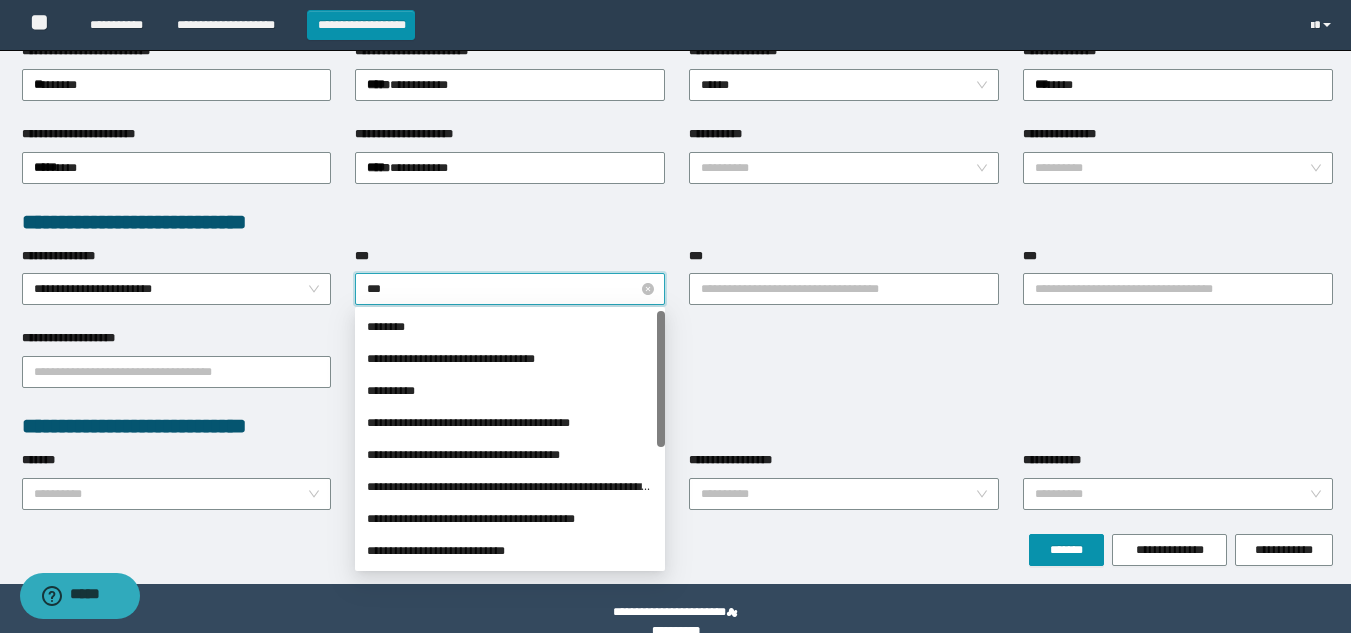 type on "****" 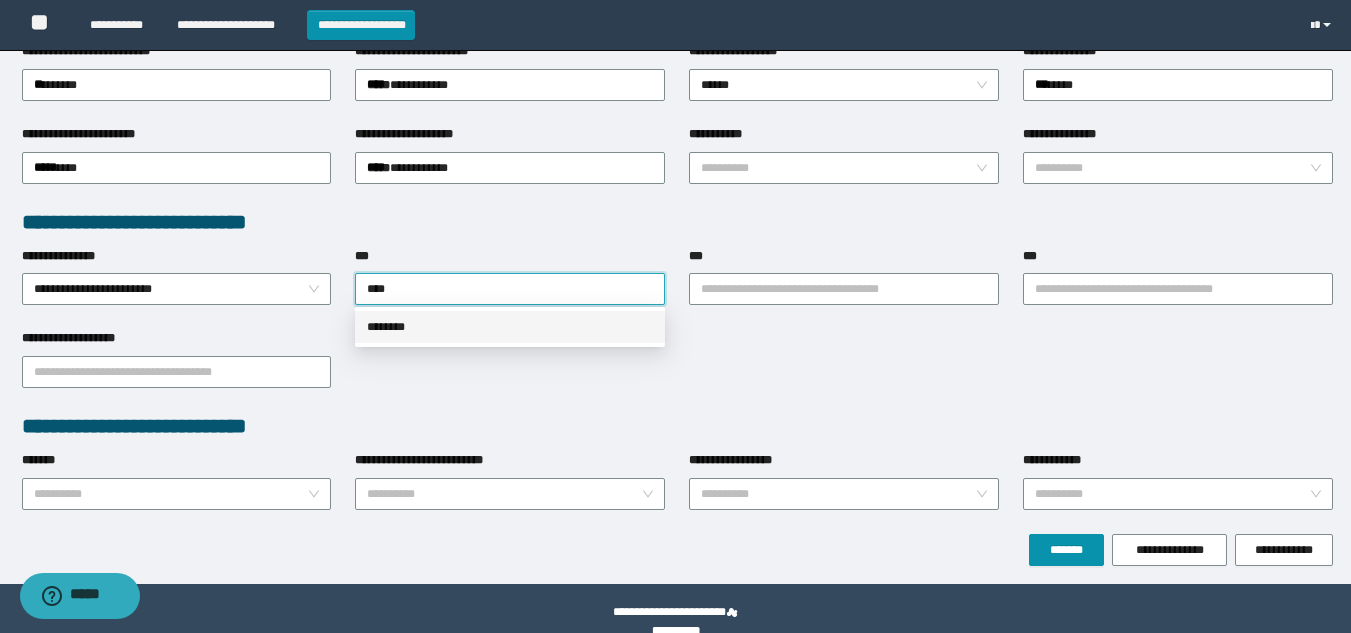 click on "********" at bounding box center [510, 327] 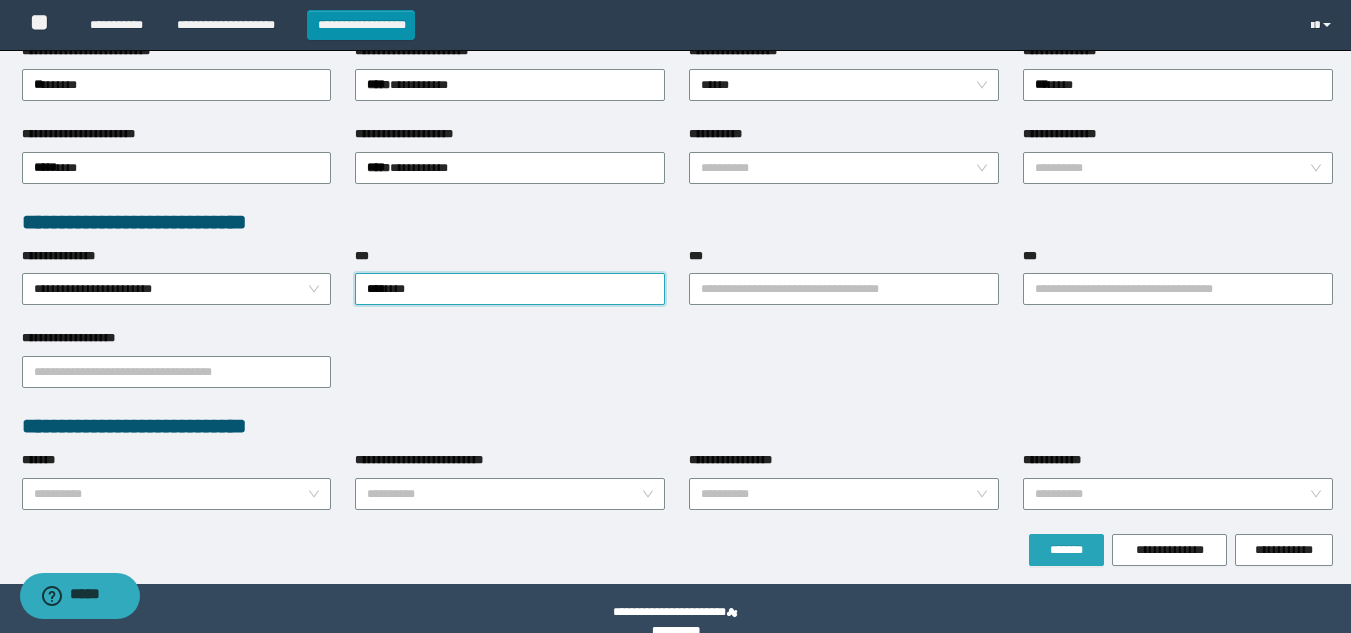 click on "*******" at bounding box center (1066, 550) 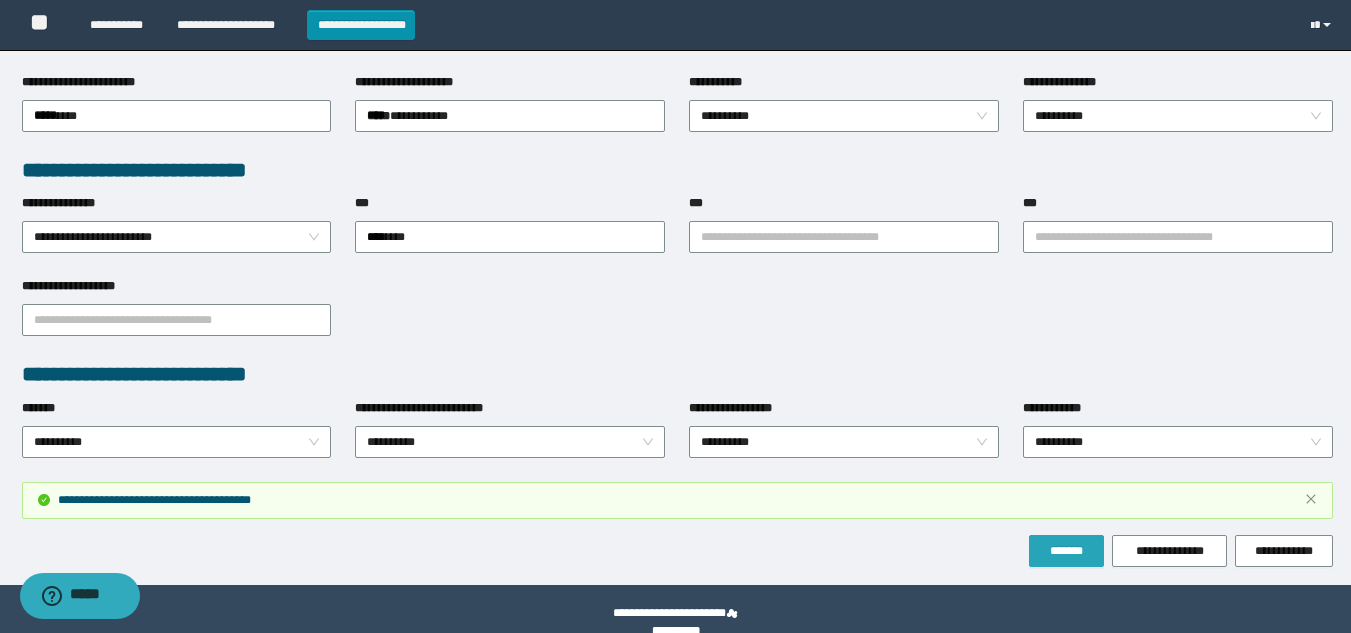 scroll, scrollTop: 533, scrollLeft: 0, axis: vertical 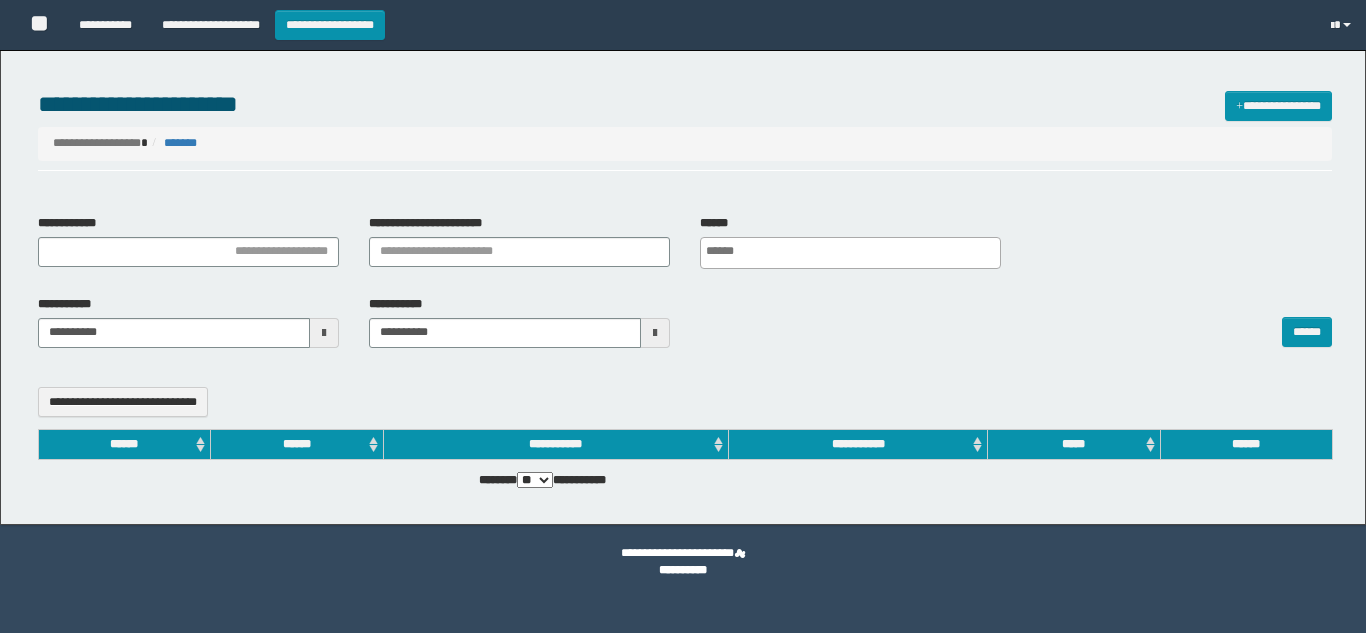 select 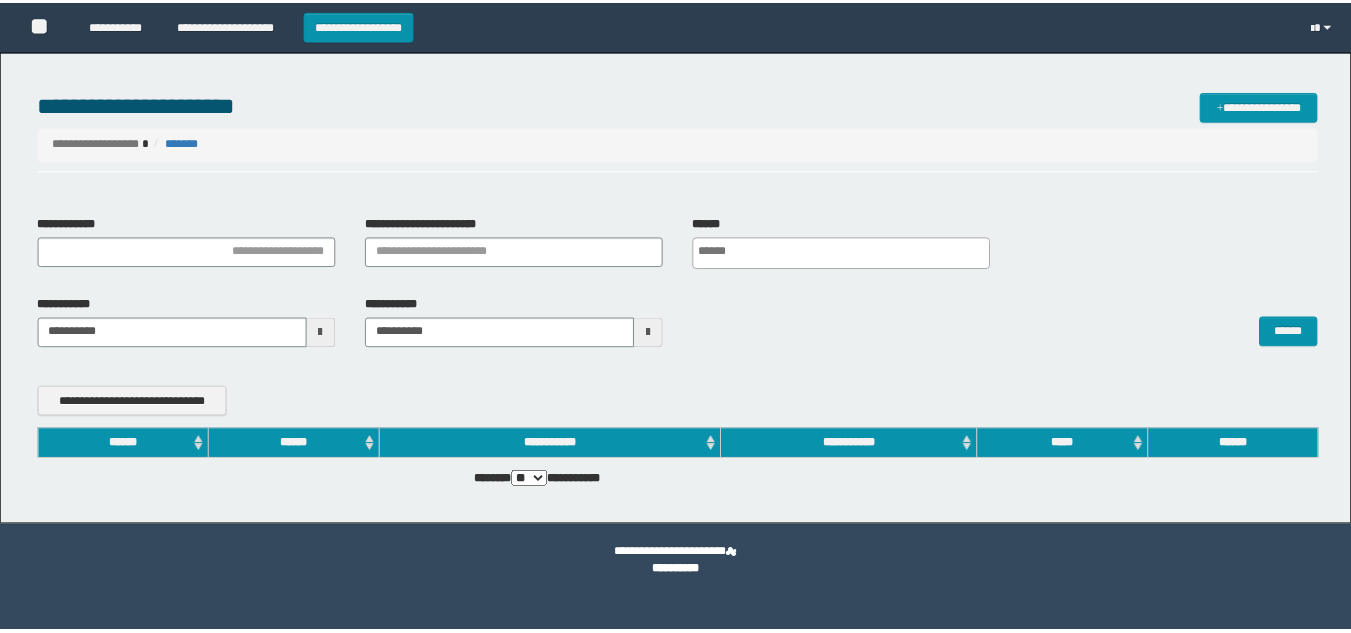 scroll, scrollTop: 0, scrollLeft: 0, axis: both 